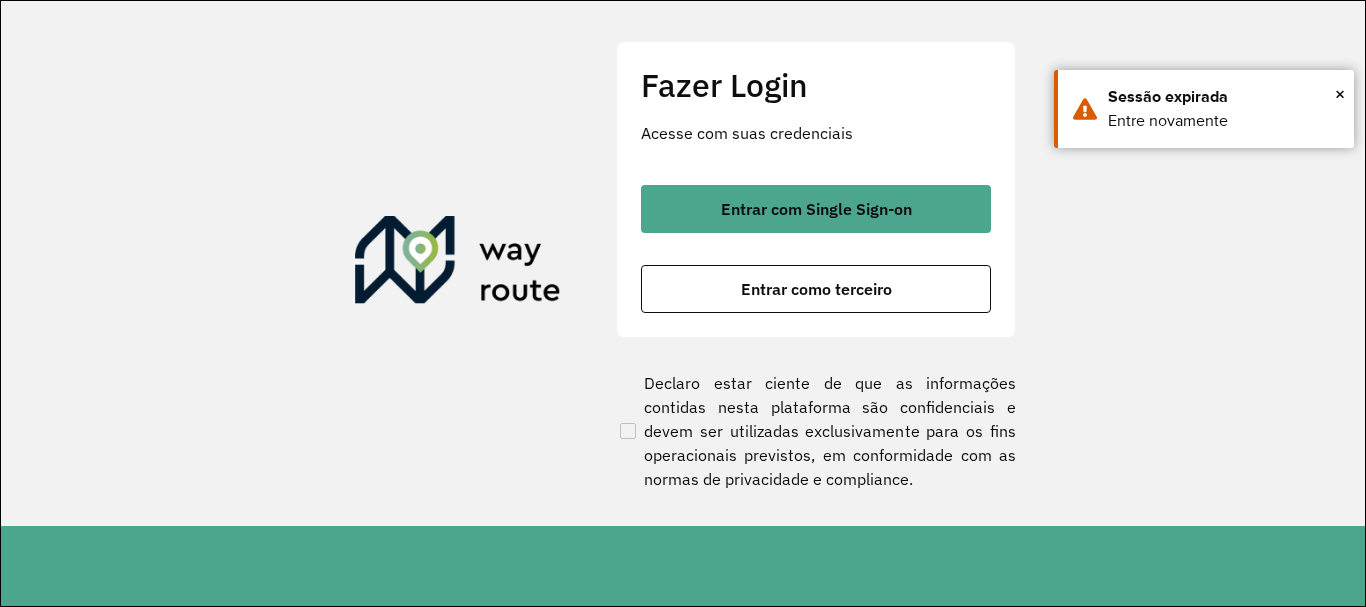scroll, scrollTop: 0, scrollLeft: 0, axis: both 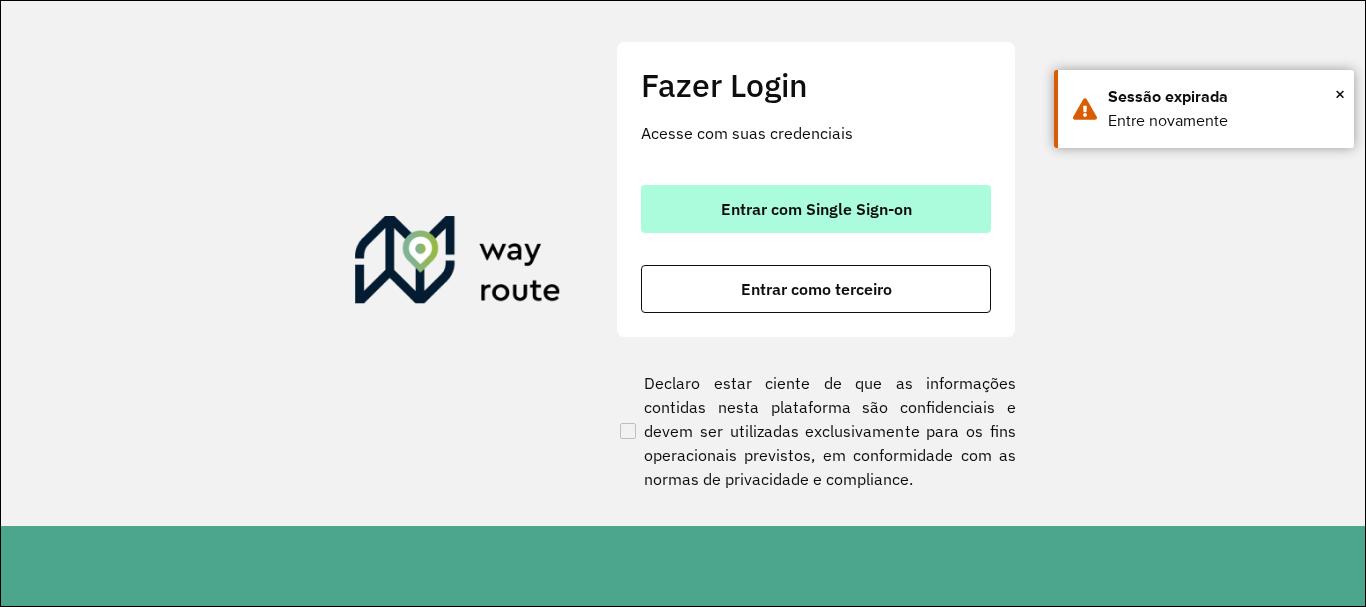 click on "Entrar com Single Sign-on" at bounding box center [816, 209] 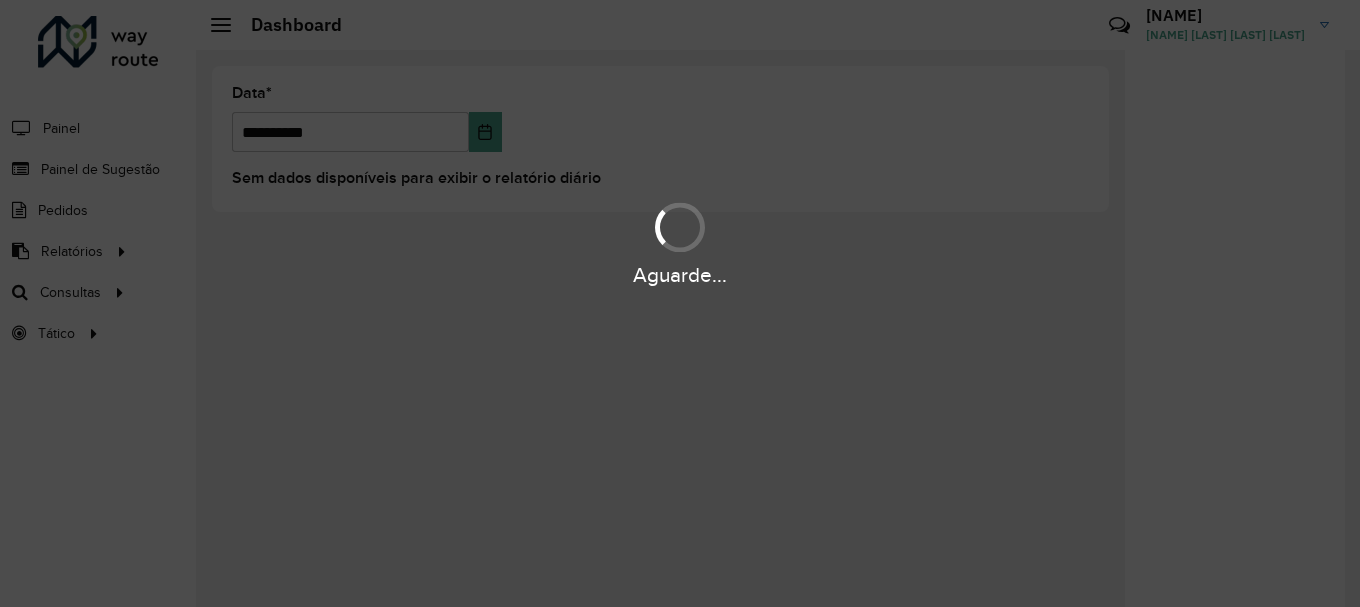 scroll, scrollTop: 0, scrollLeft: 0, axis: both 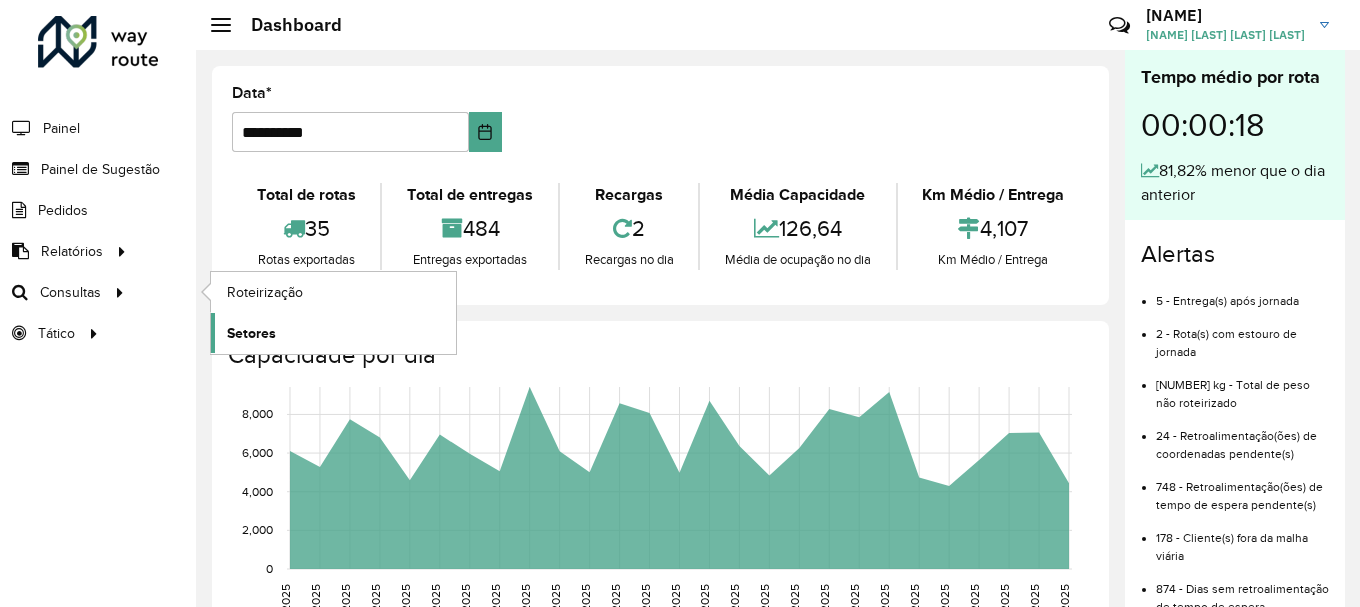 click on "Setores" 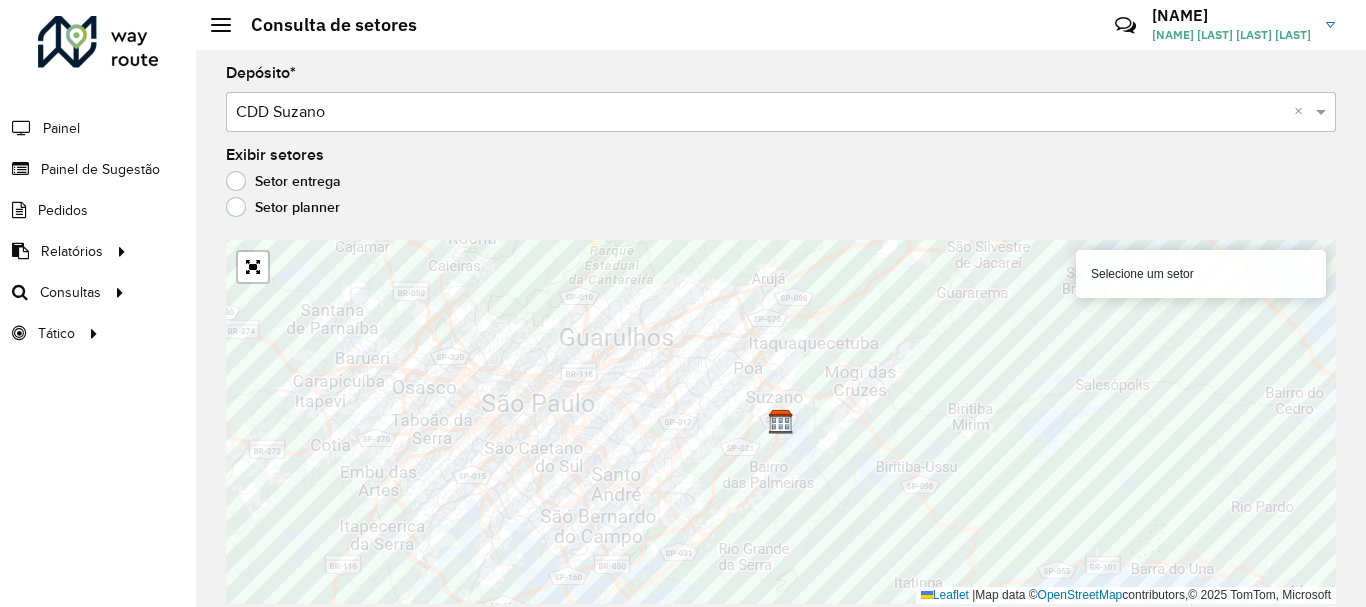click on "Setor planner" 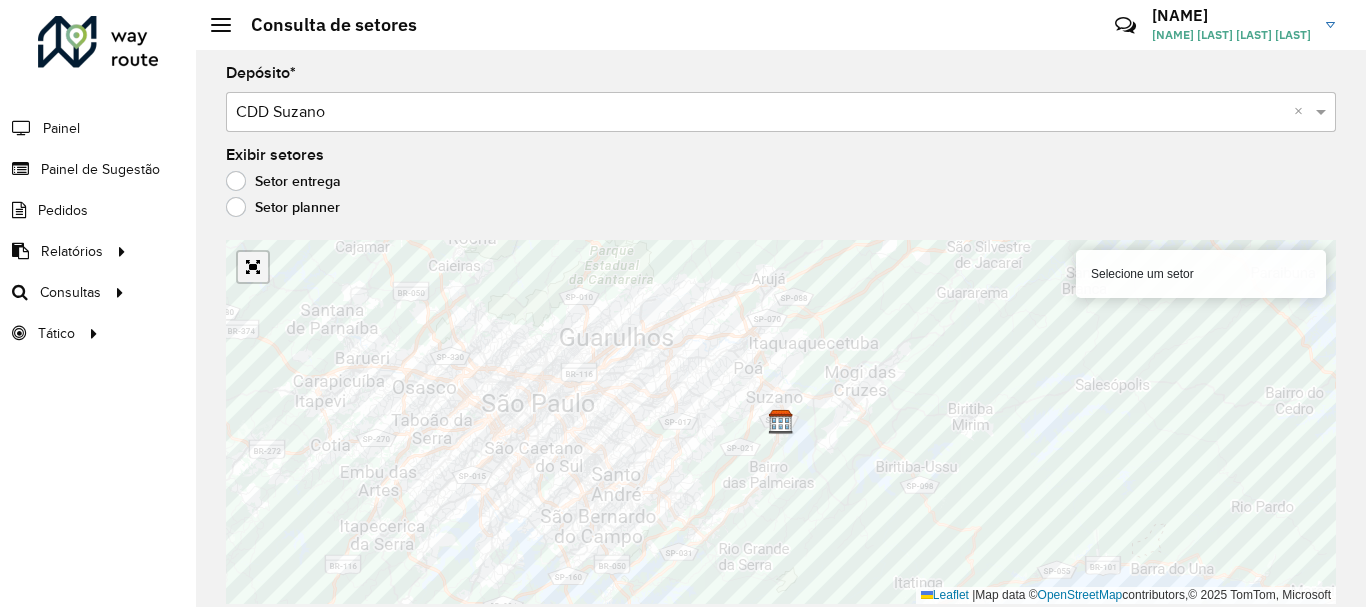 click at bounding box center [253, 267] 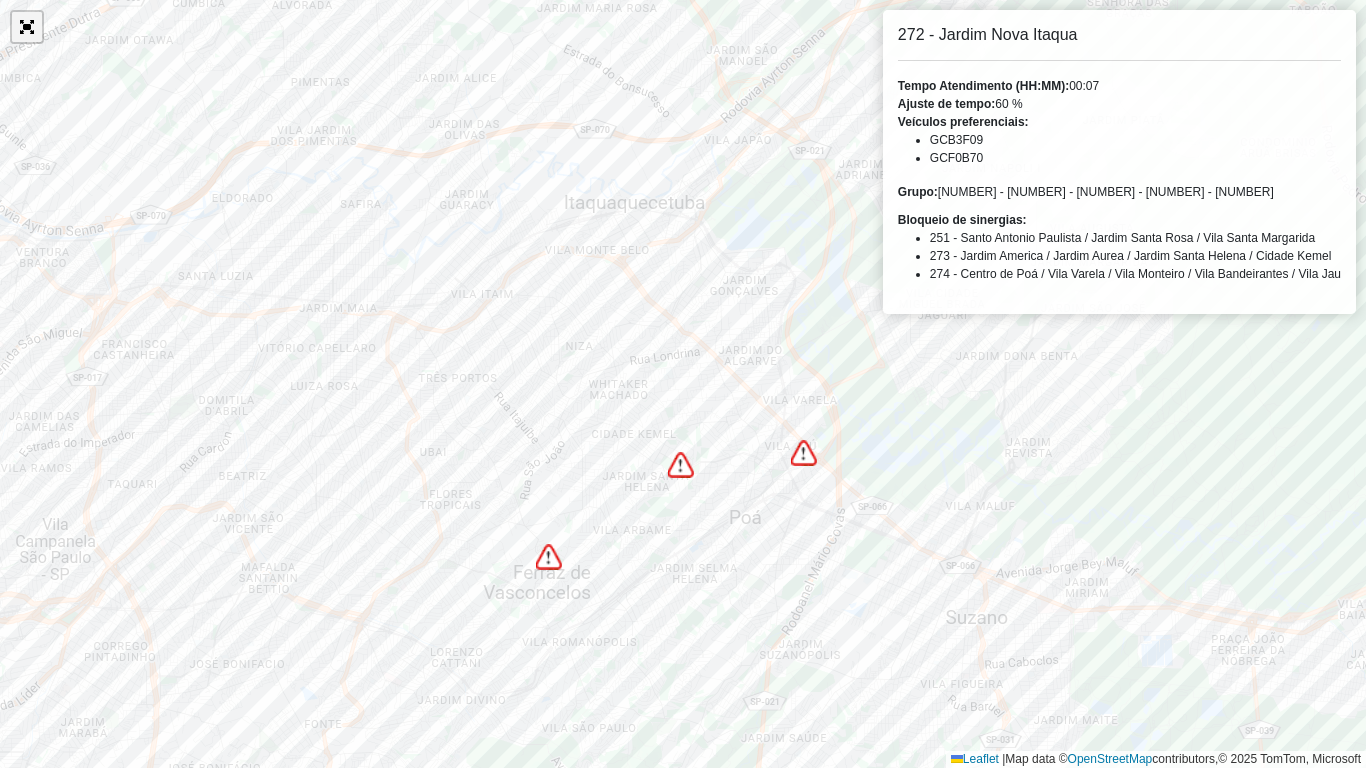 click at bounding box center [27, 27] 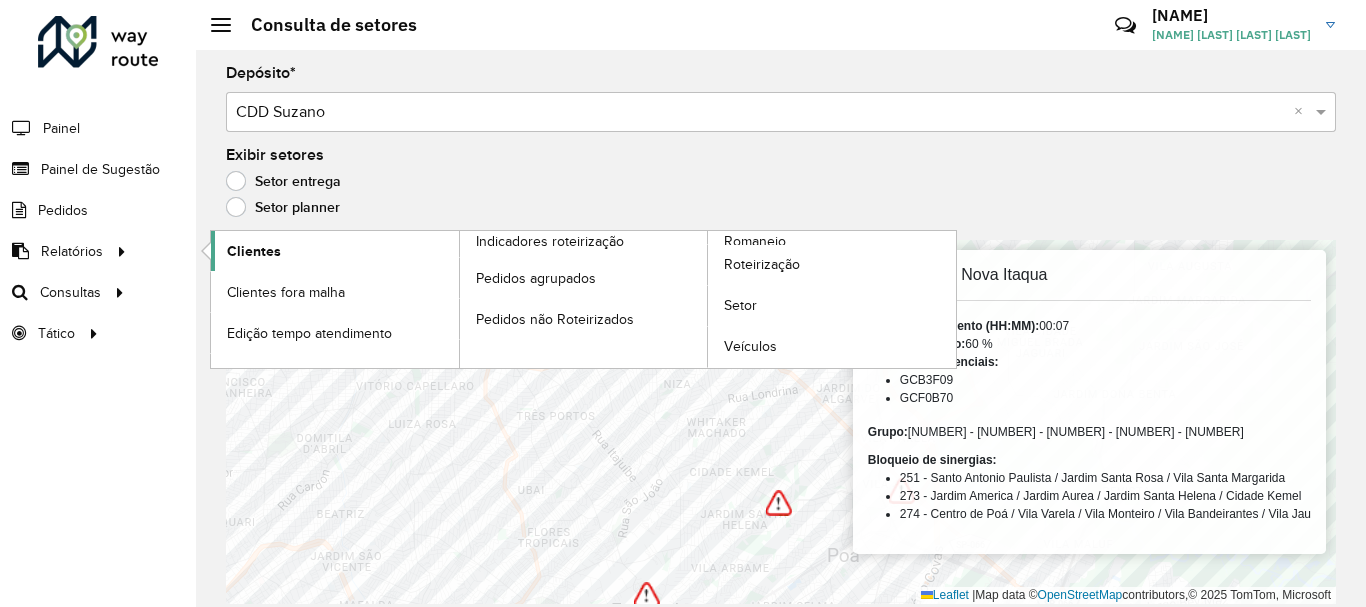 click on "Clientes" 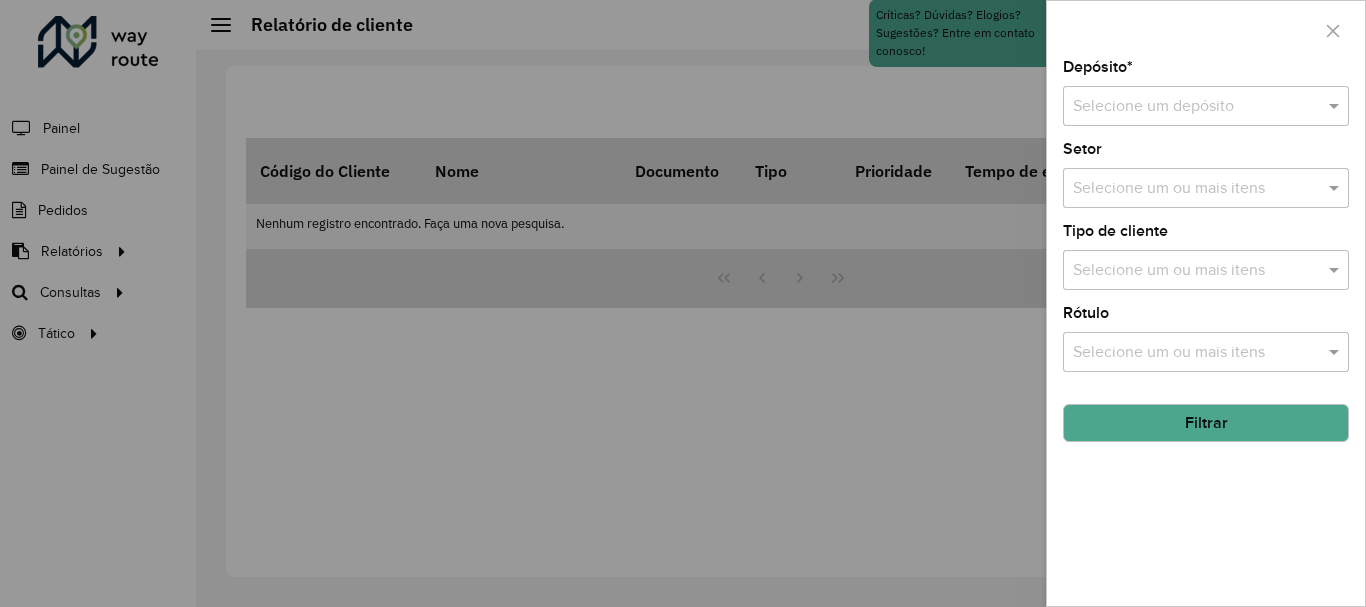 click at bounding box center (1186, 107) 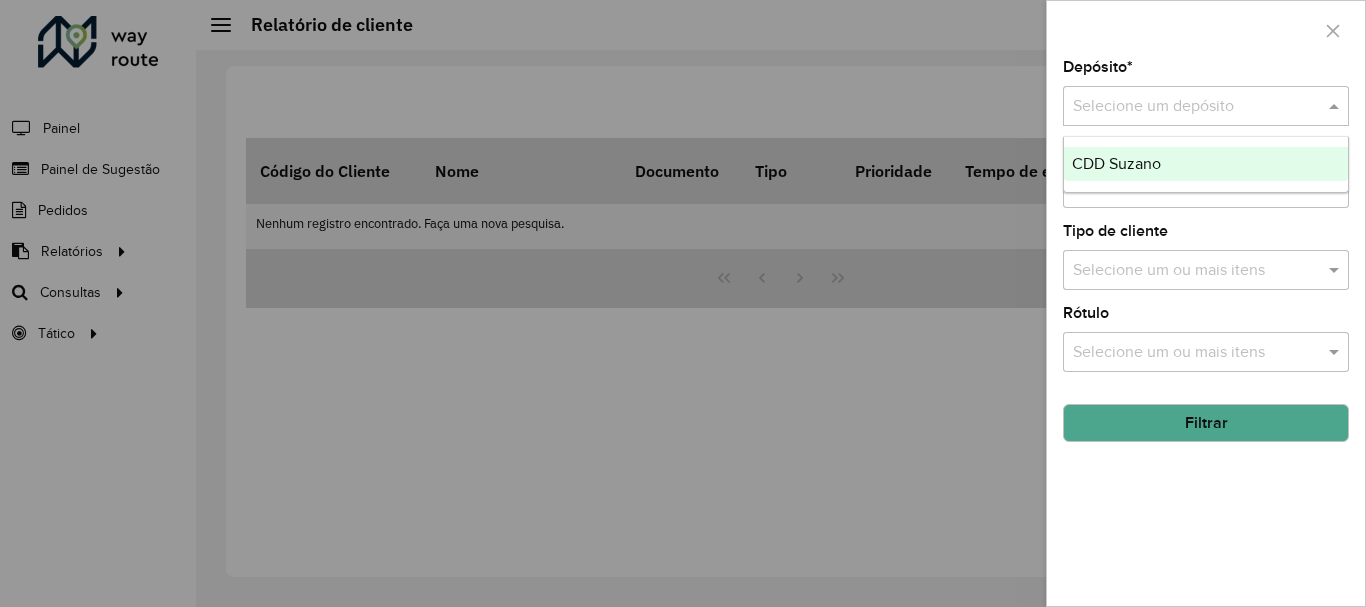 click on "CDD Suzano" at bounding box center [1206, 164] 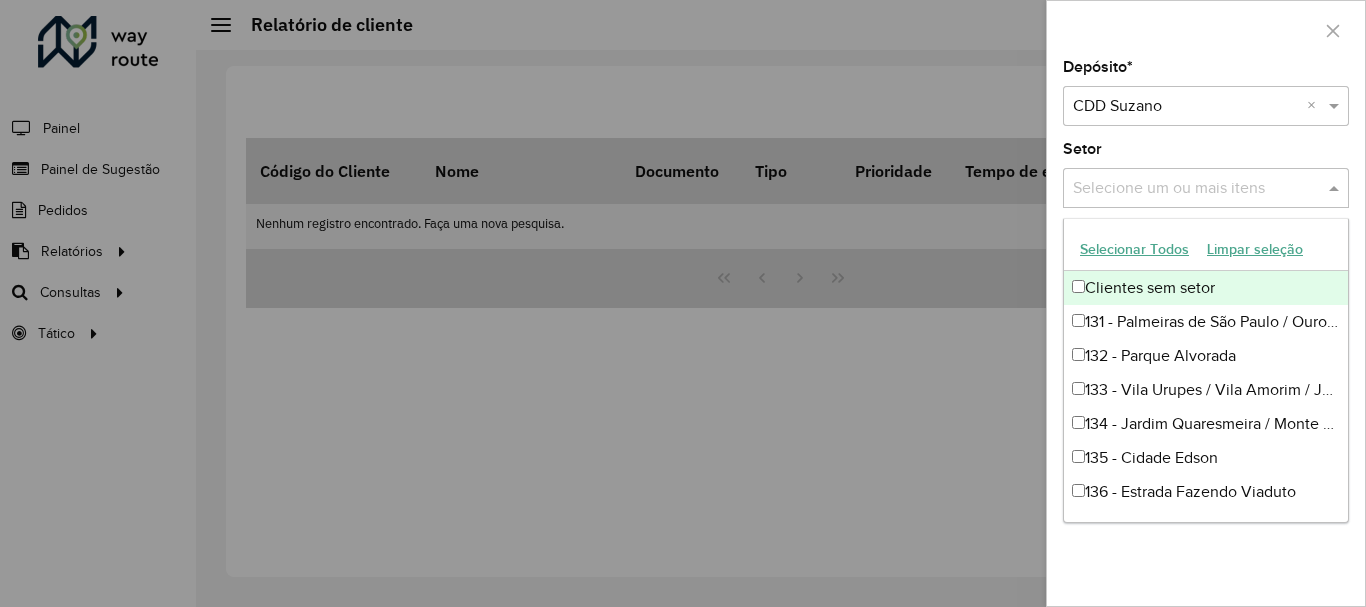 click at bounding box center (1196, 189) 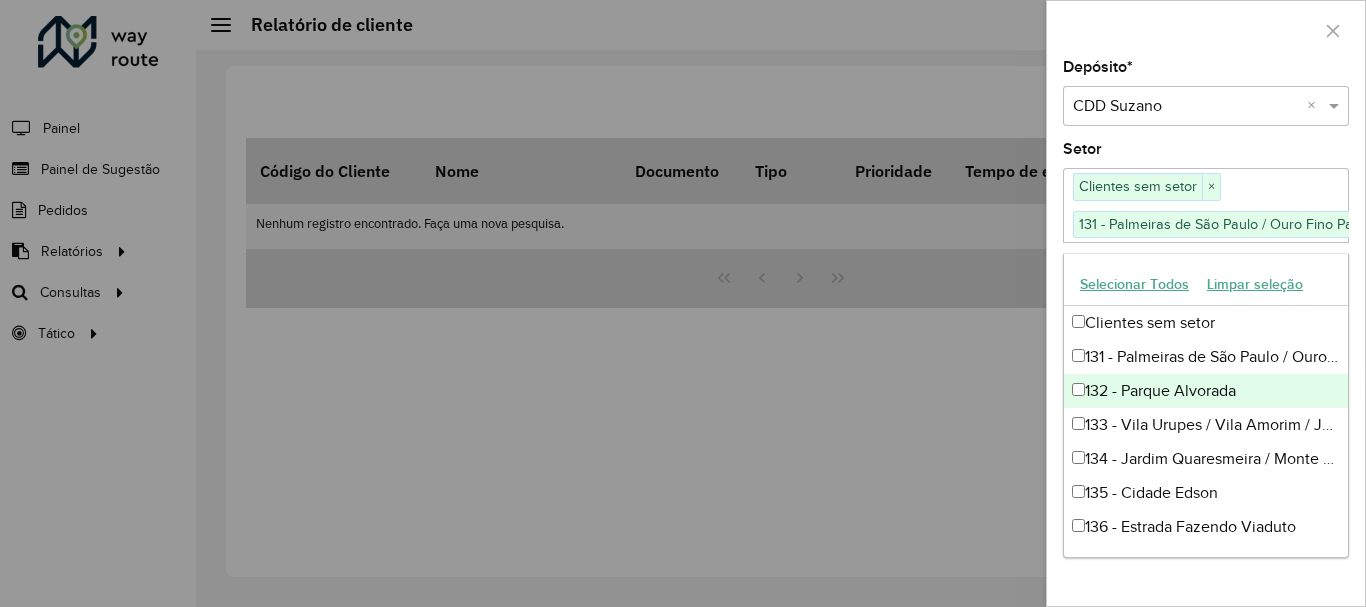 click on "132 - Parque Alvorada" at bounding box center (1206, 391) 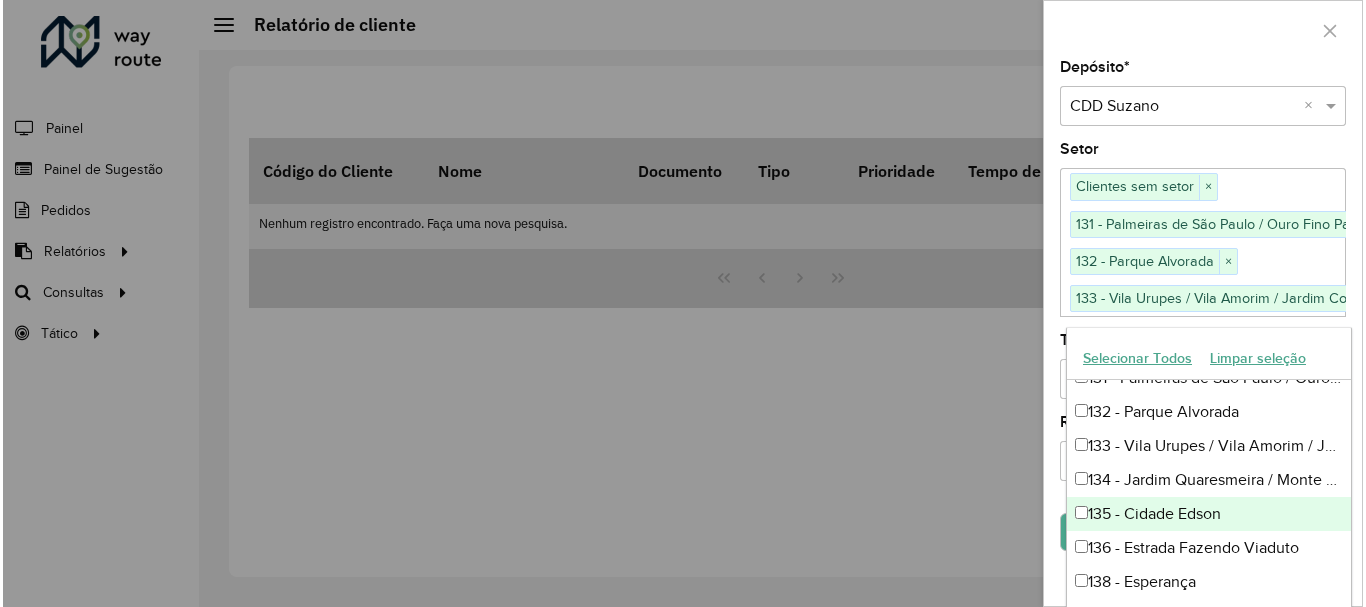 scroll, scrollTop: 100, scrollLeft: 0, axis: vertical 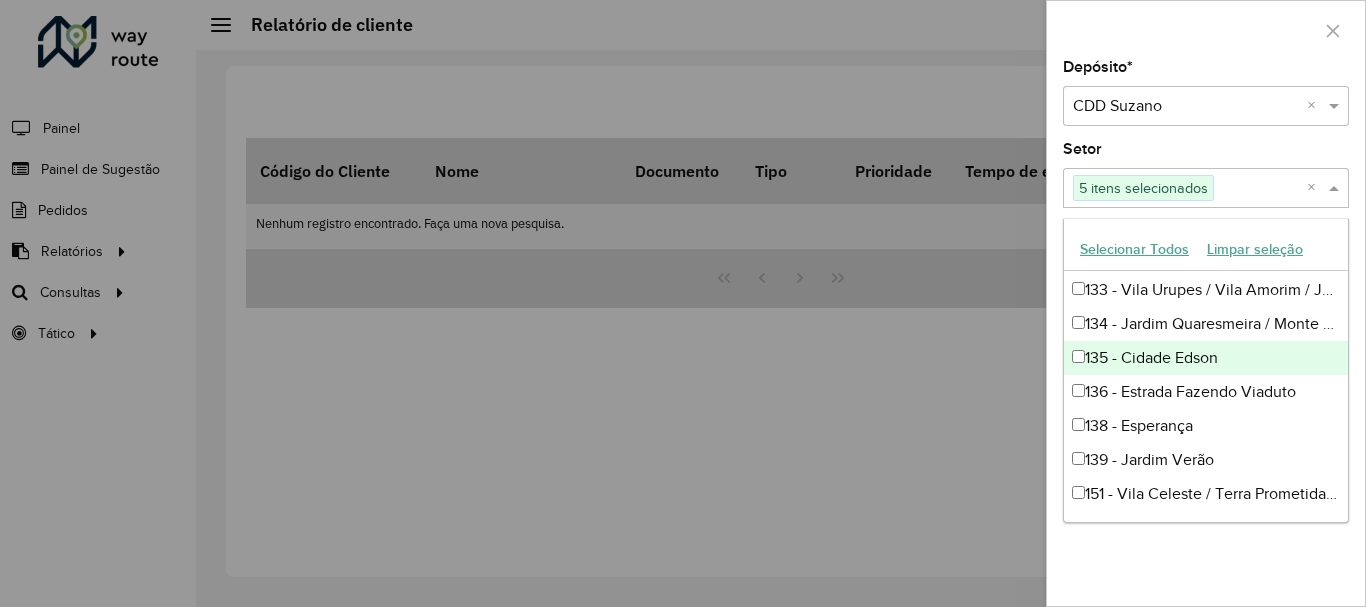 click on "135 - Cidade Edson" at bounding box center (1206, 358) 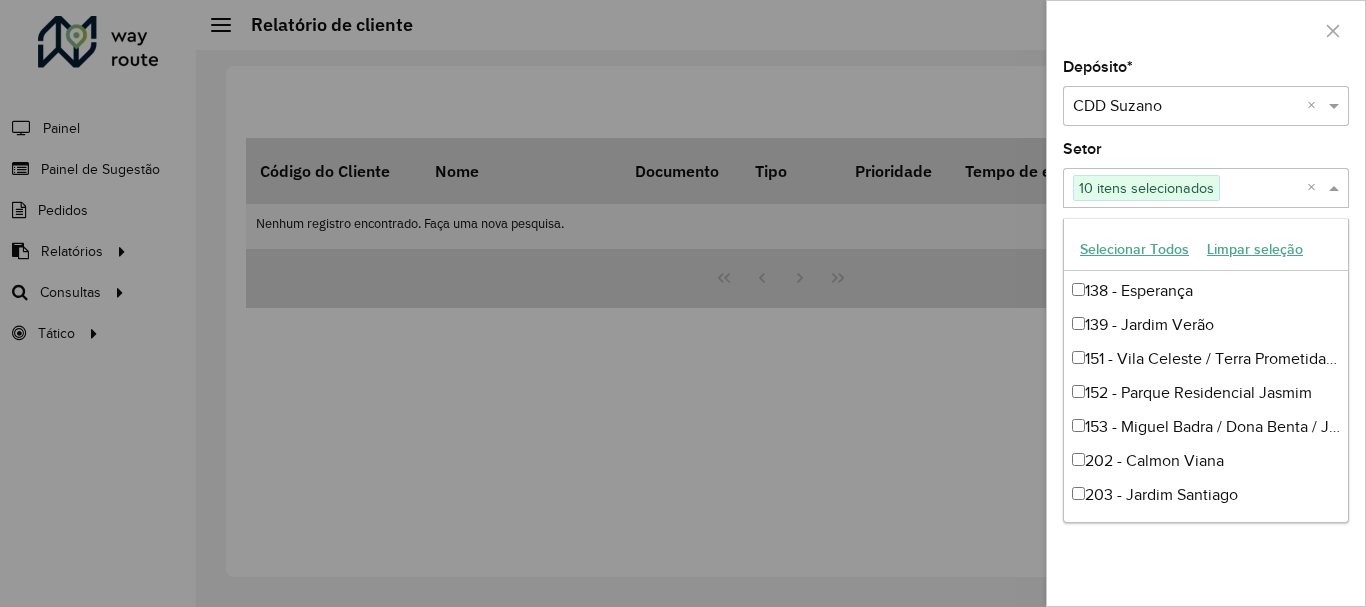 scroll, scrollTop: 280, scrollLeft: 0, axis: vertical 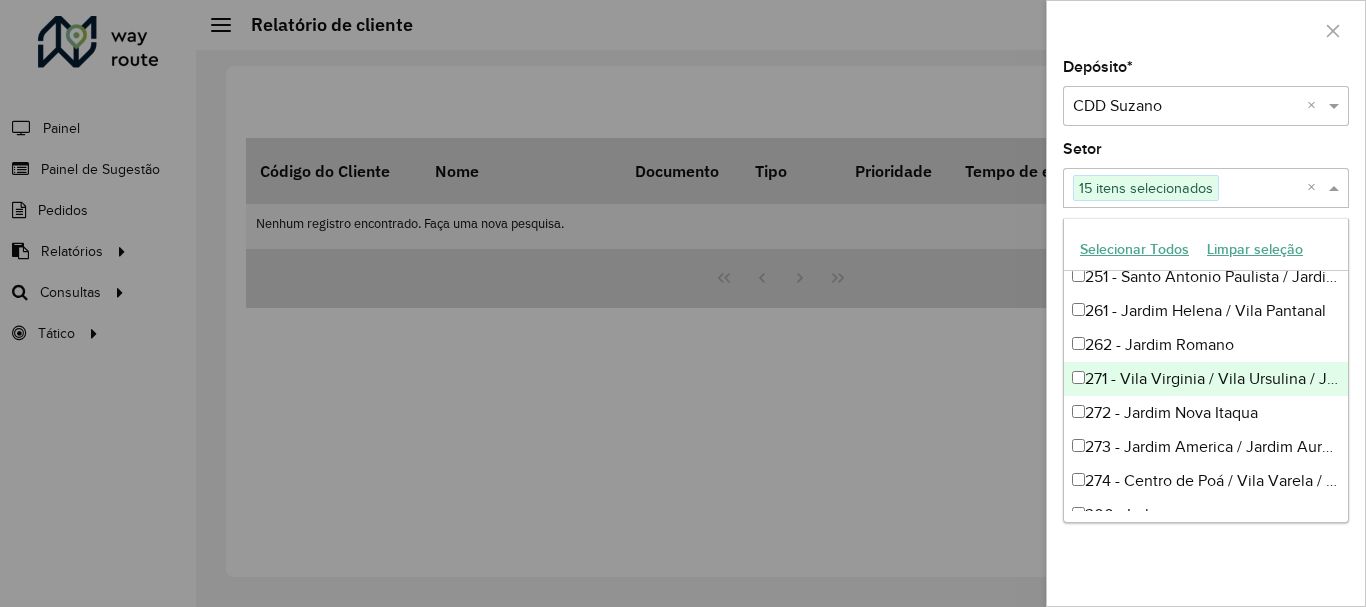 click on "271 - Vila Virginia /  Vila Ursulina / Jardim do Carmo" at bounding box center [1206, 379] 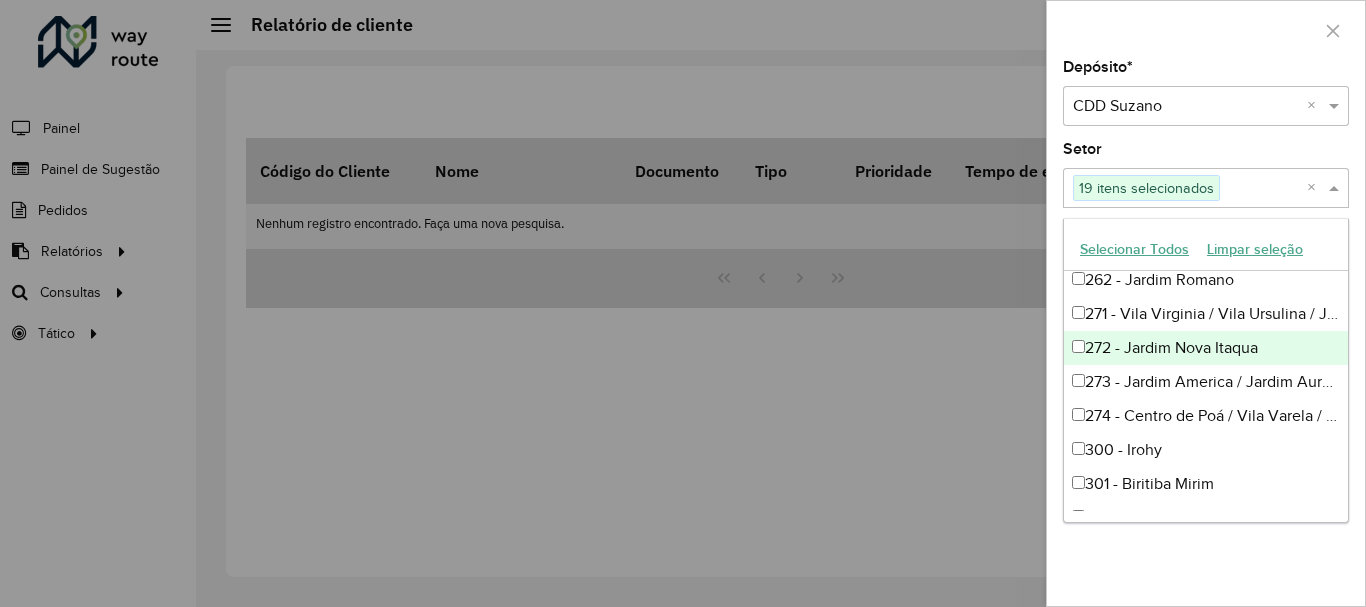scroll, scrollTop: 961, scrollLeft: 0, axis: vertical 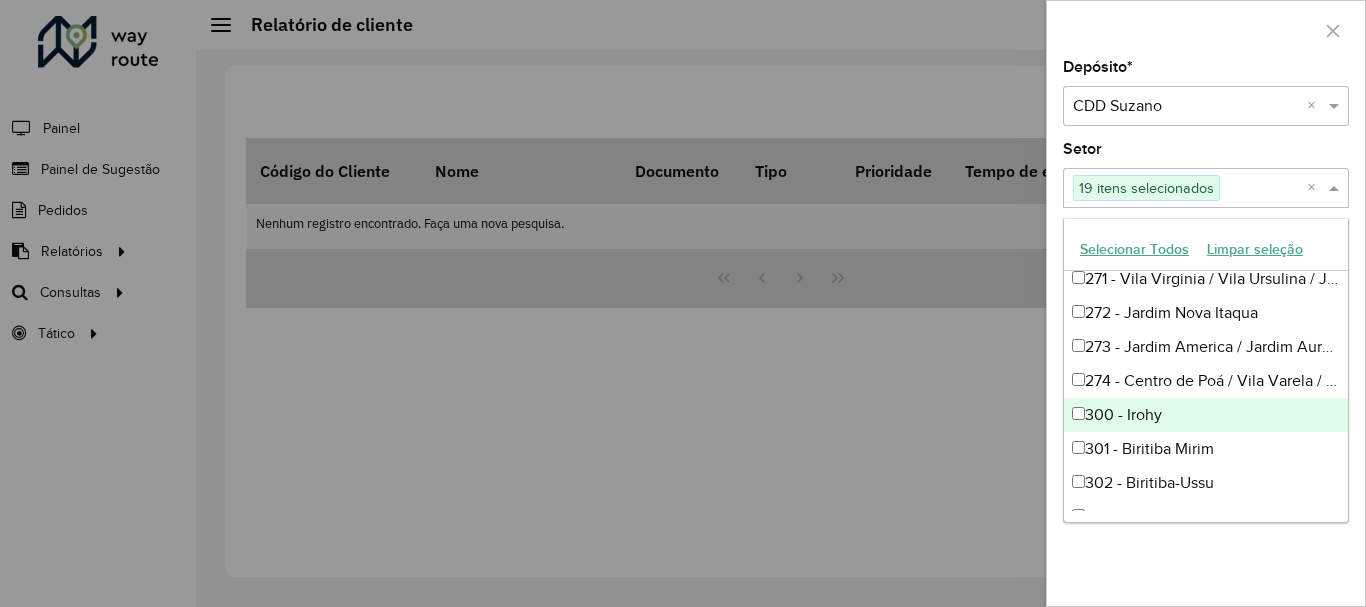 click on "300 - Irohy" at bounding box center (1206, 415) 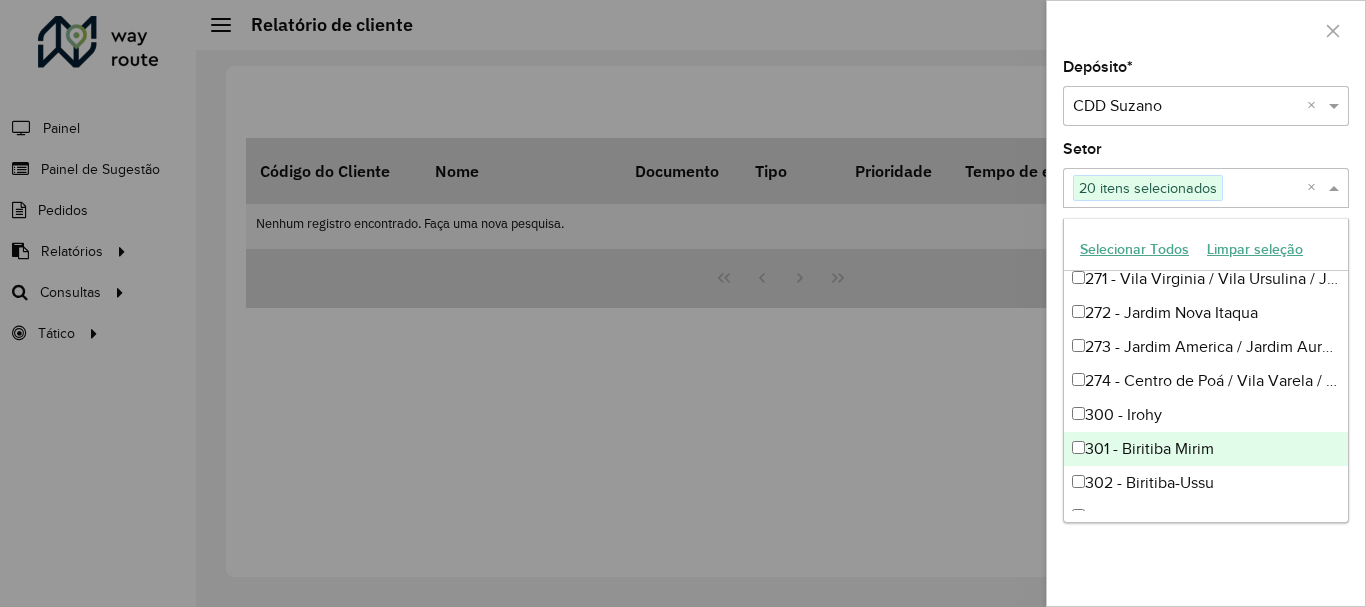 click on "301 - Biritiba Mirim" at bounding box center (1206, 449) 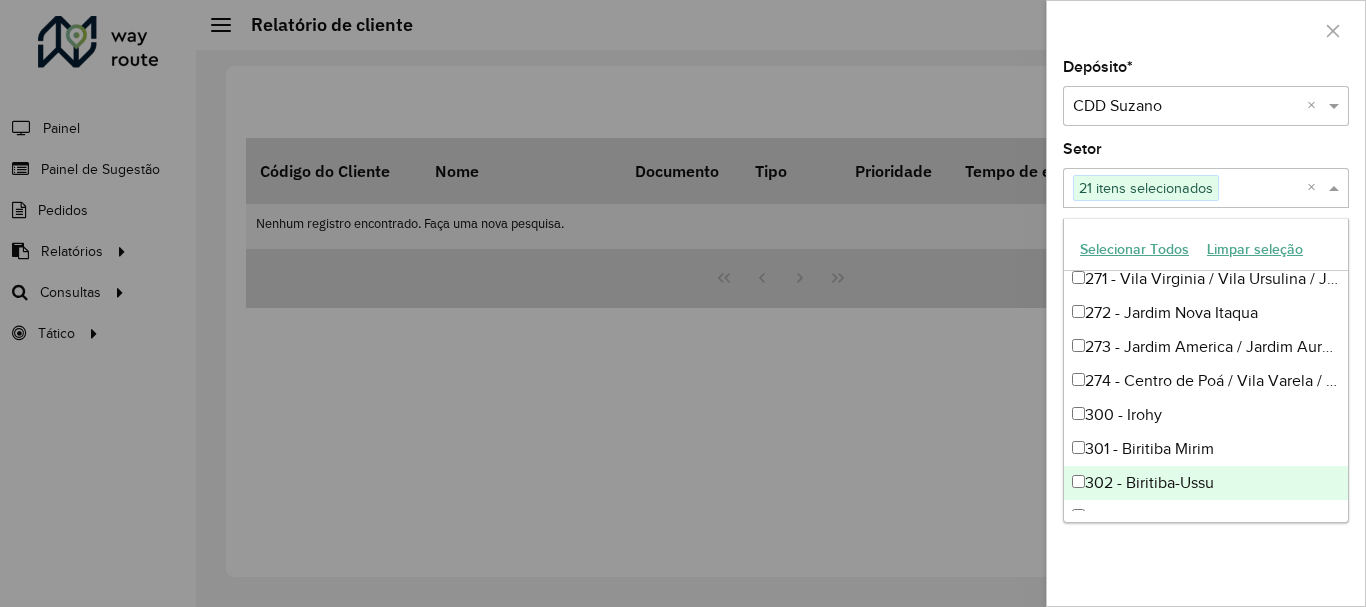 click on "302 - Biritiba-Ussu" at bounding box center (1206, 483) 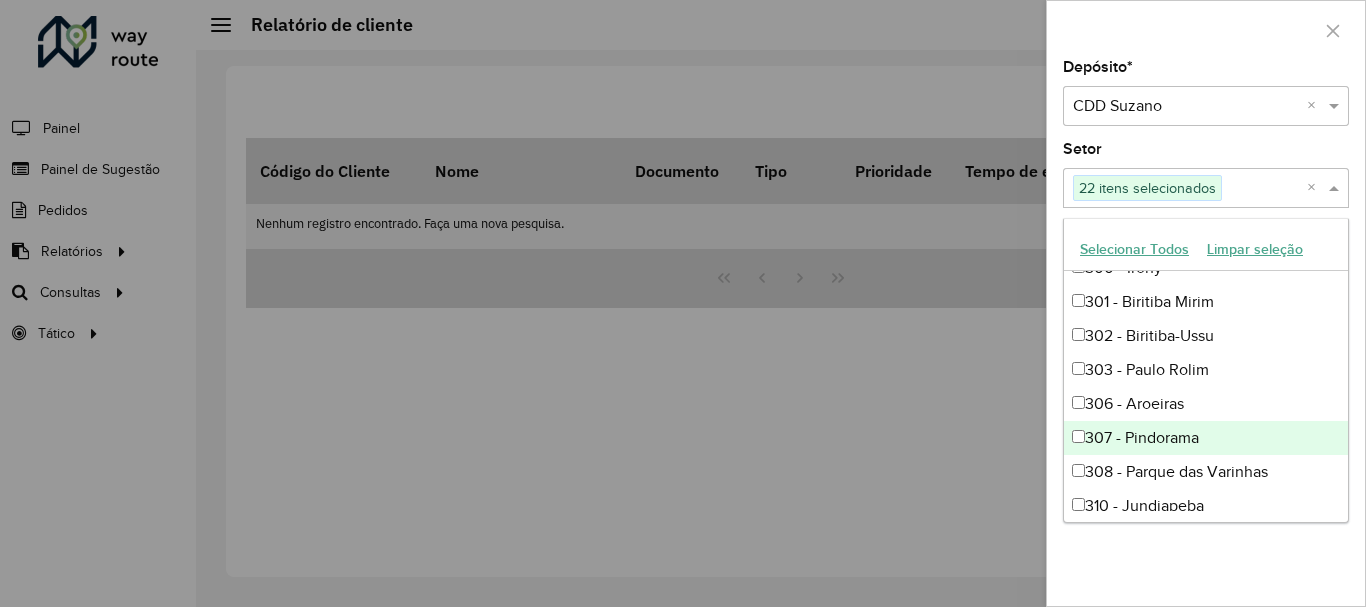 scroll, scrollTop: 1161, scrollLeft: 0, axis: vertical 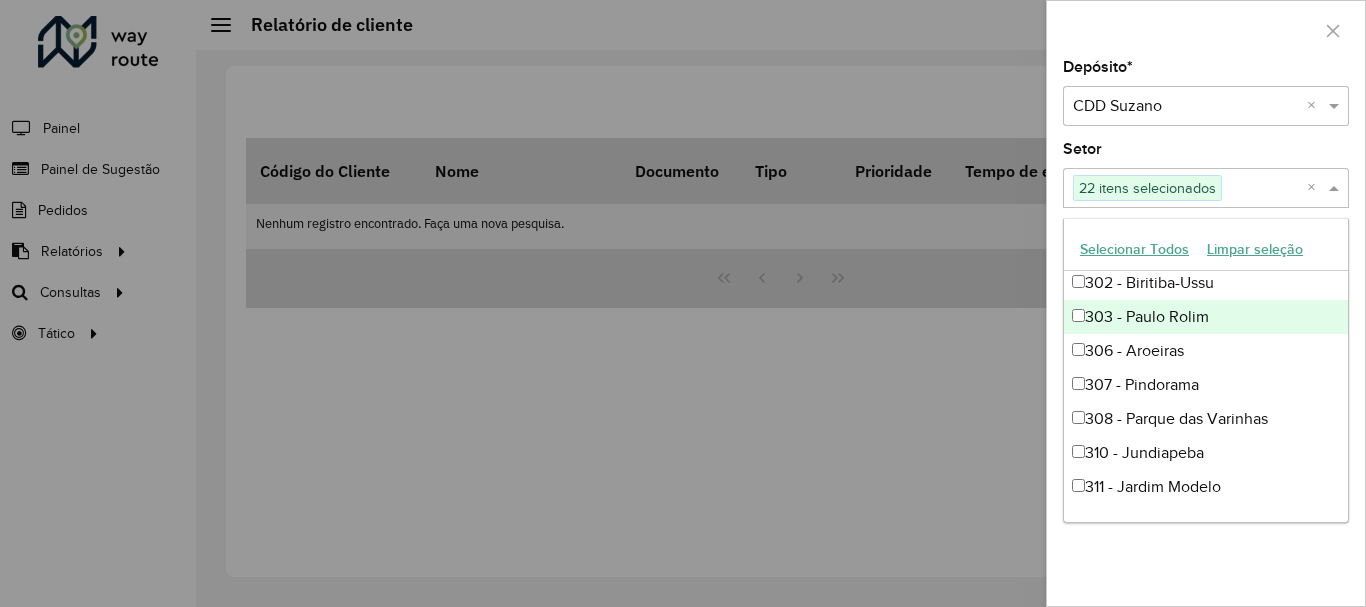 click on "303 - Paulo Rolim" at bounding box center [1206, 317] 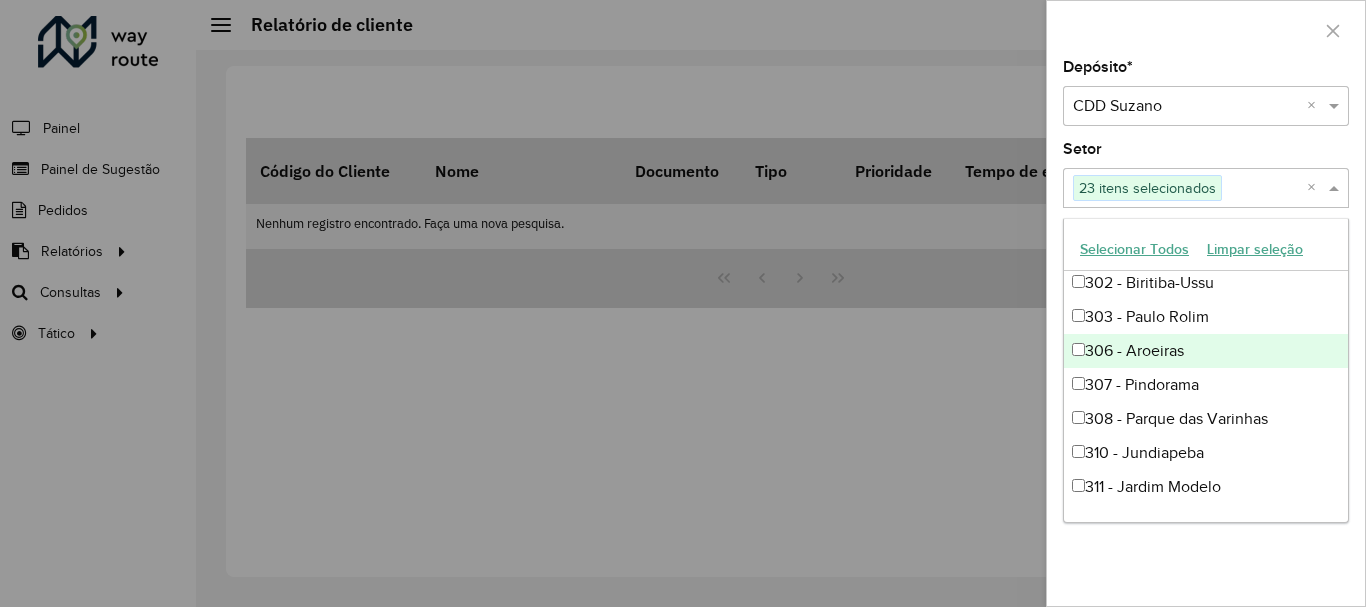 click on "306 - Aroeiras" at bounding box center (1206, 351) 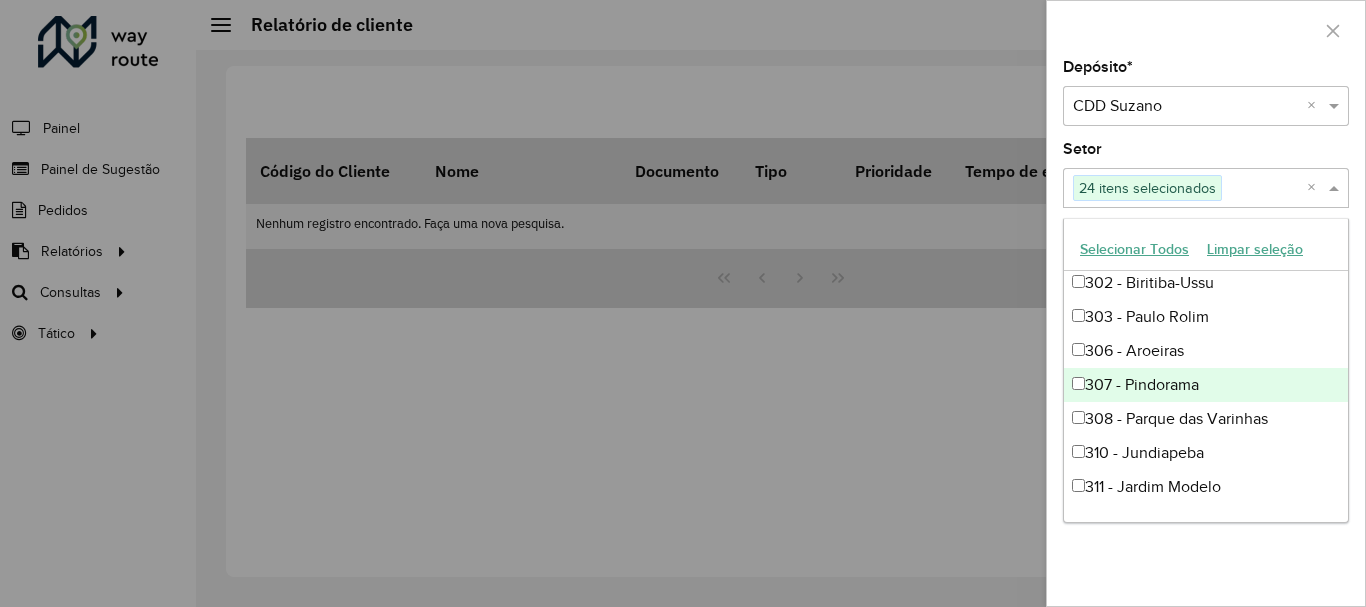 click on "307 - Pindorama" at bounding box center (1206, 385) 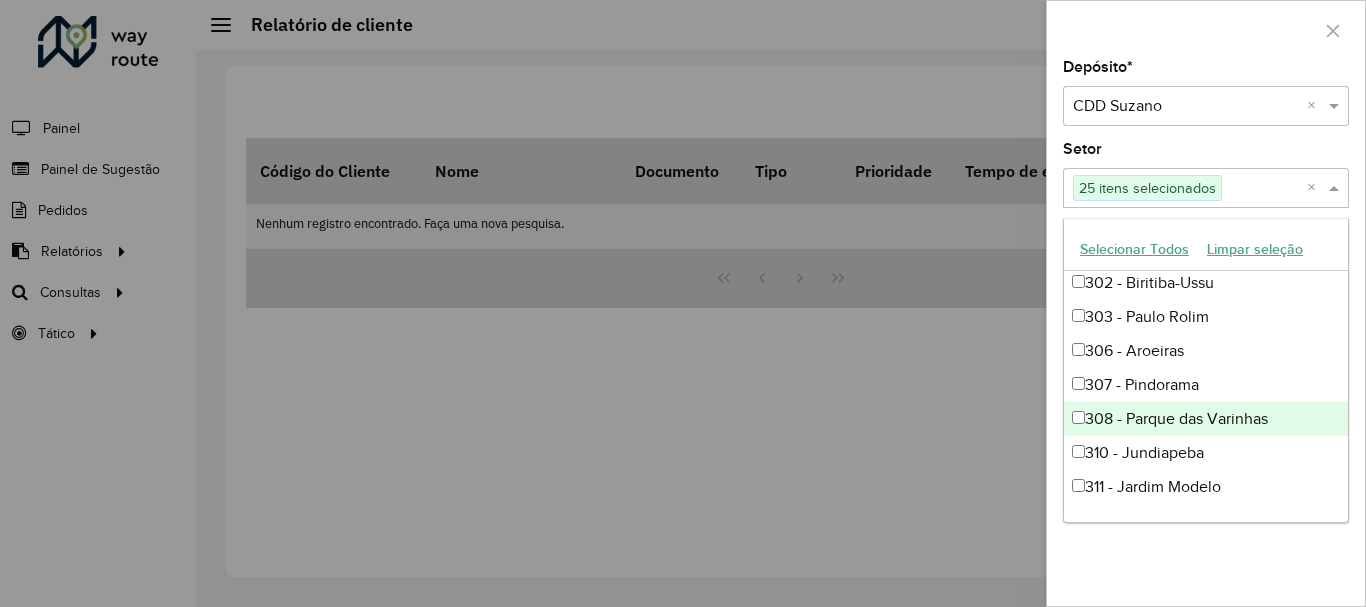 click on "308 - Parque das Varinhas" at bounding box center (1206, 419) 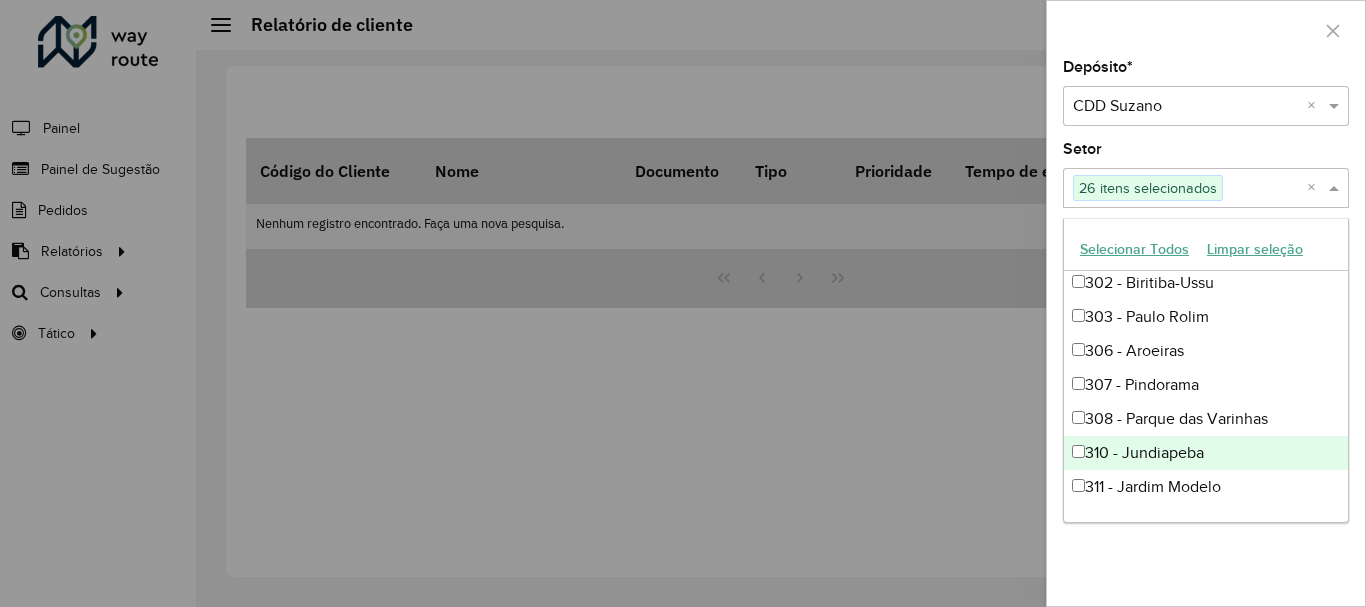 click on "310 - Jundiapeba" at bounding box center [1206, 453] 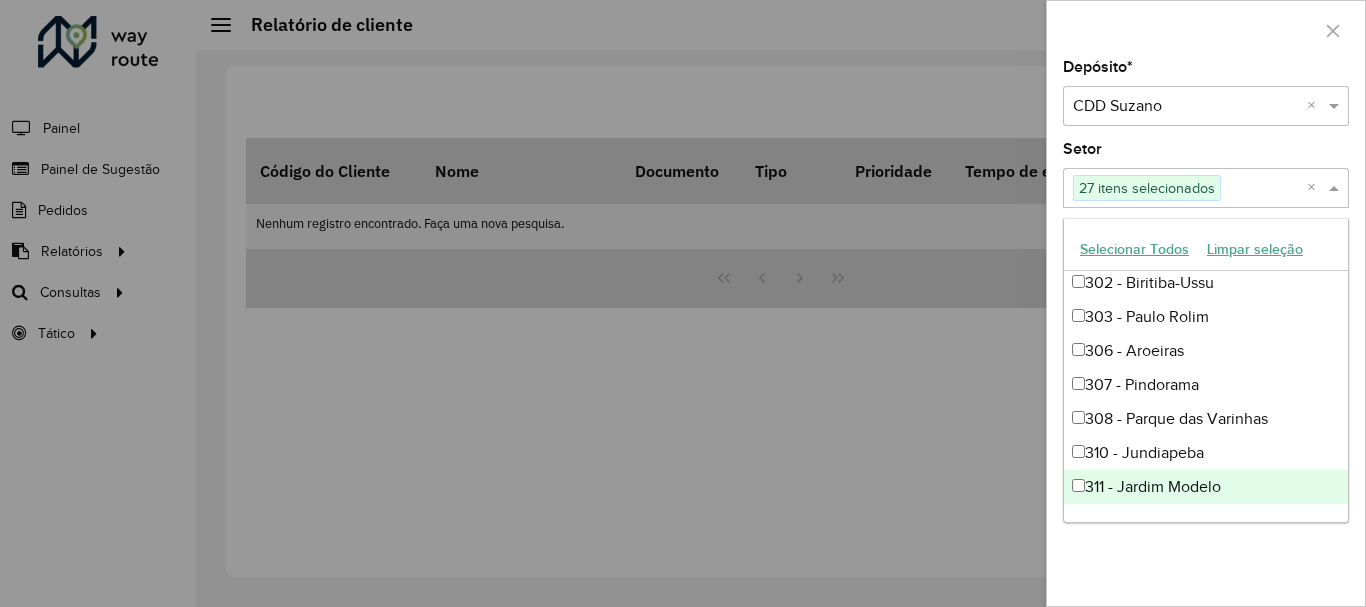 click on "311 - Jardim Modelo" at bounding box center [1206, 487] 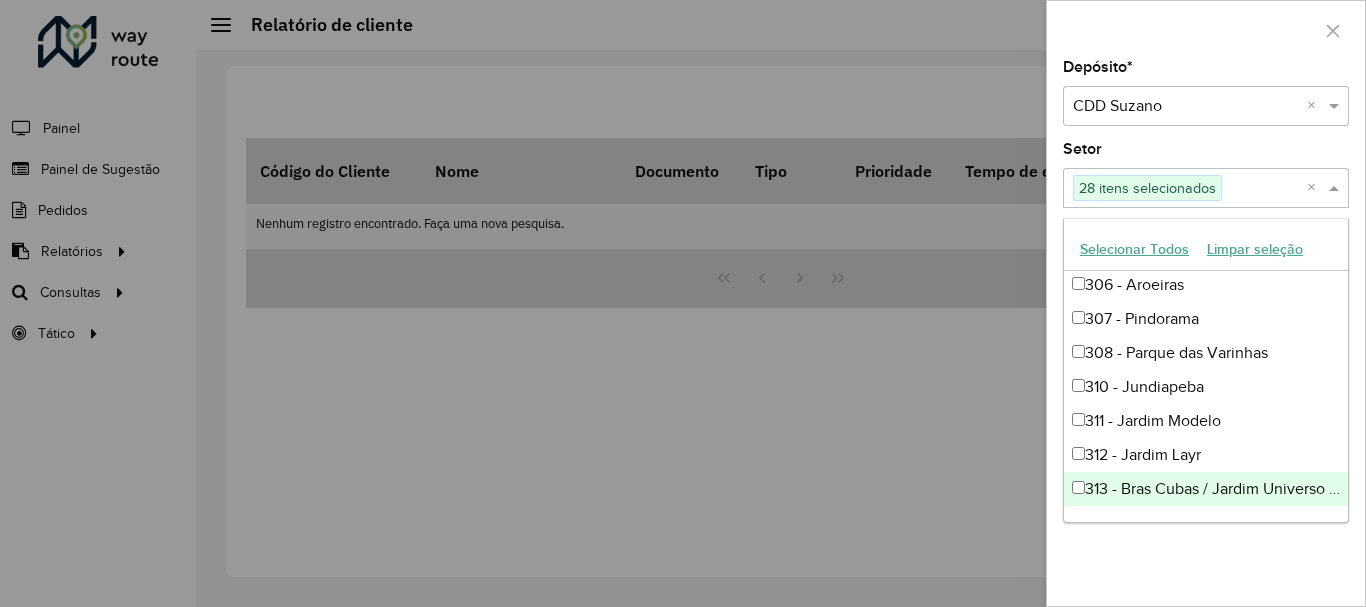 scroll, scrollTop: 1261, scrollLeft: 0, axis: vertical 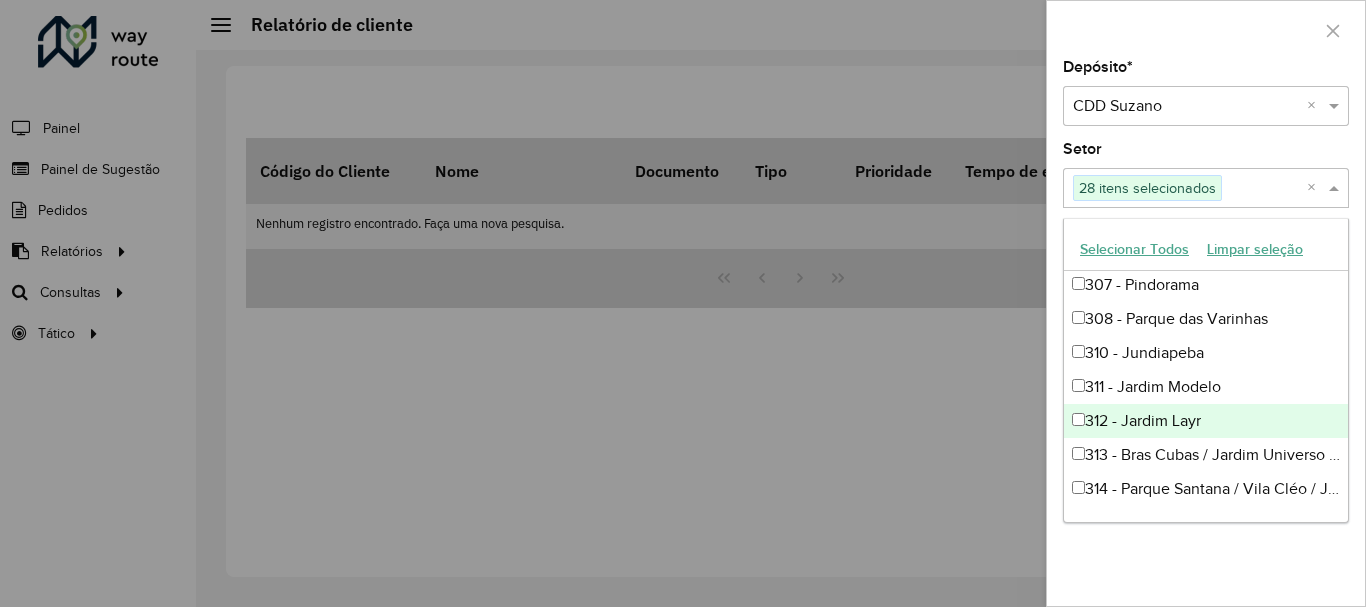click on "312 - Jardim Layr" at bounding box center (1206, 421) 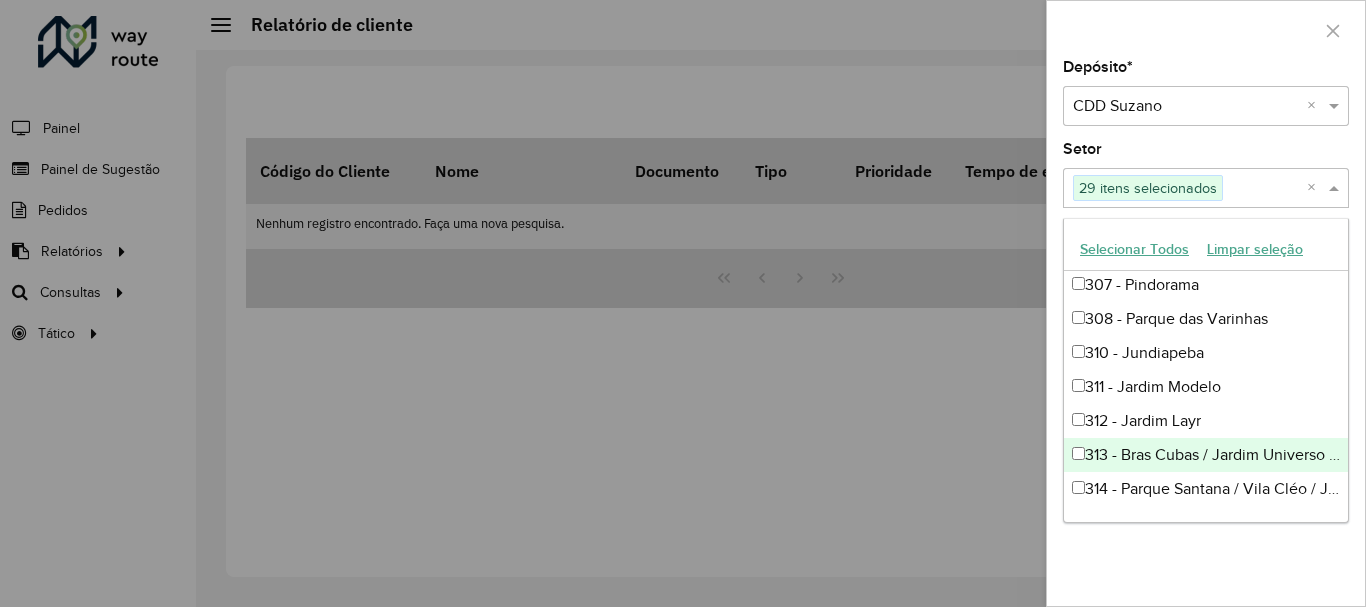 click on "313 - Bras Cubas / Jardim Universo / Vila Brasileira" at bounding box center [1206, 455] 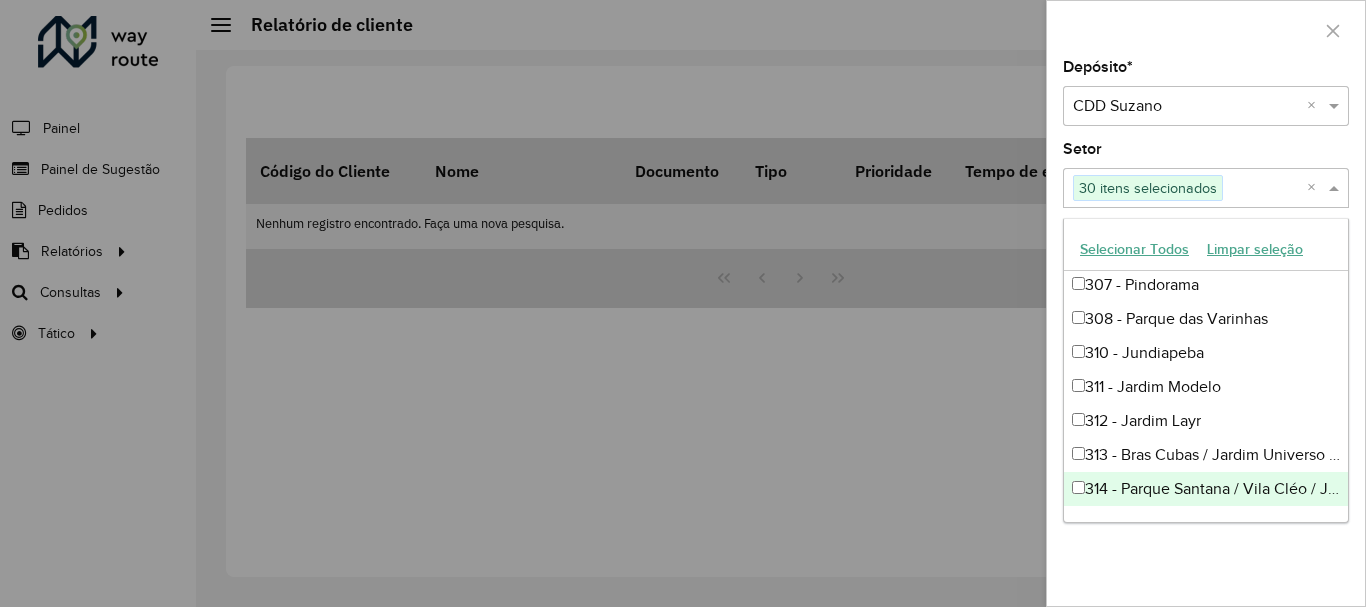 click on "314 - Parque Santana / Vila Cléo / Jardim Ivete" at bounding box center (1206, 489) 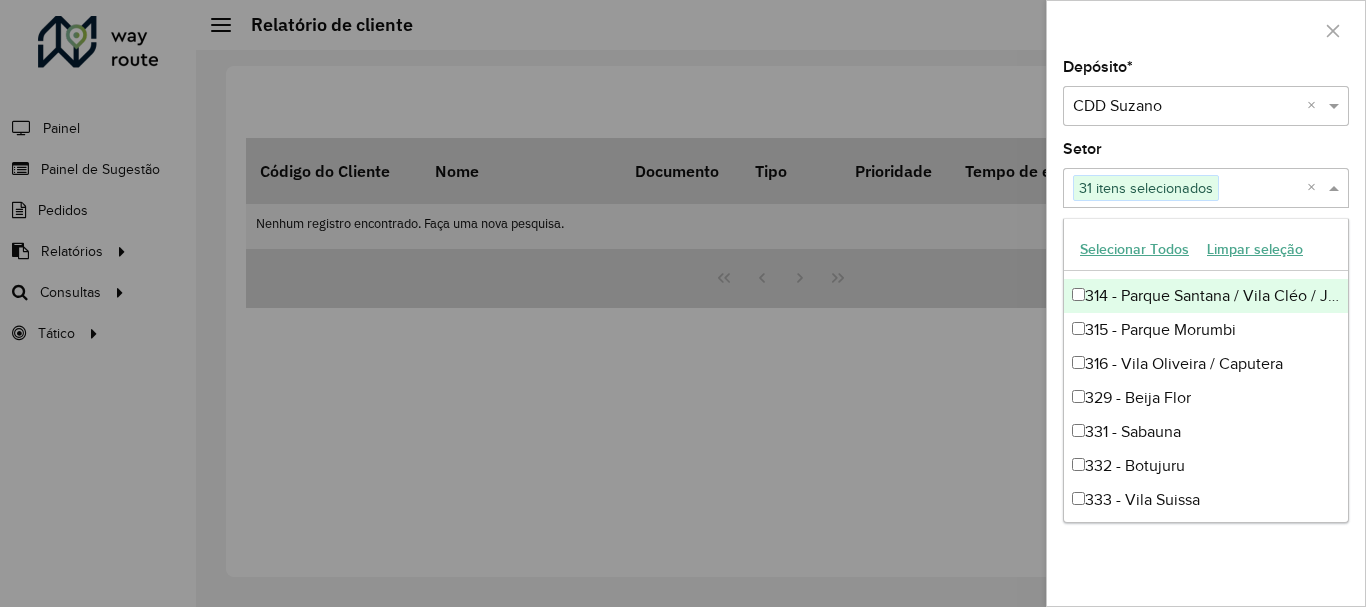 scroll, scrollTop: 1461, scrollLeft: 0, axis: vertical 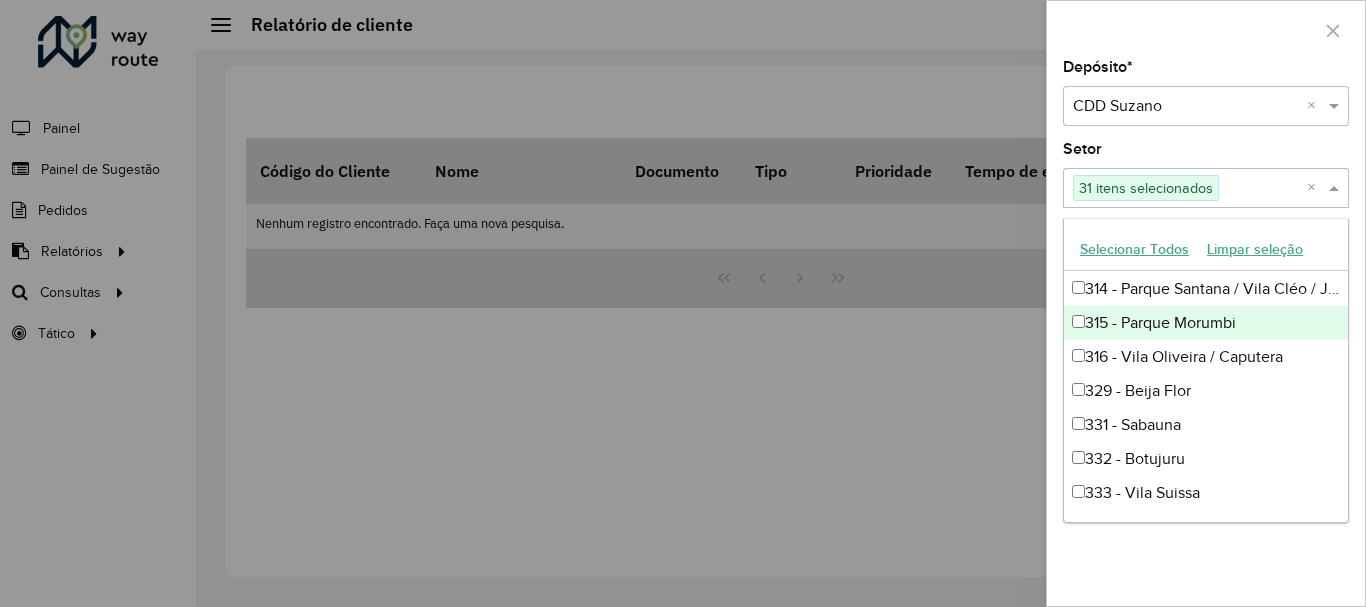 click on "315 - Parque Morumbi" at bounding box center (1206, 323) 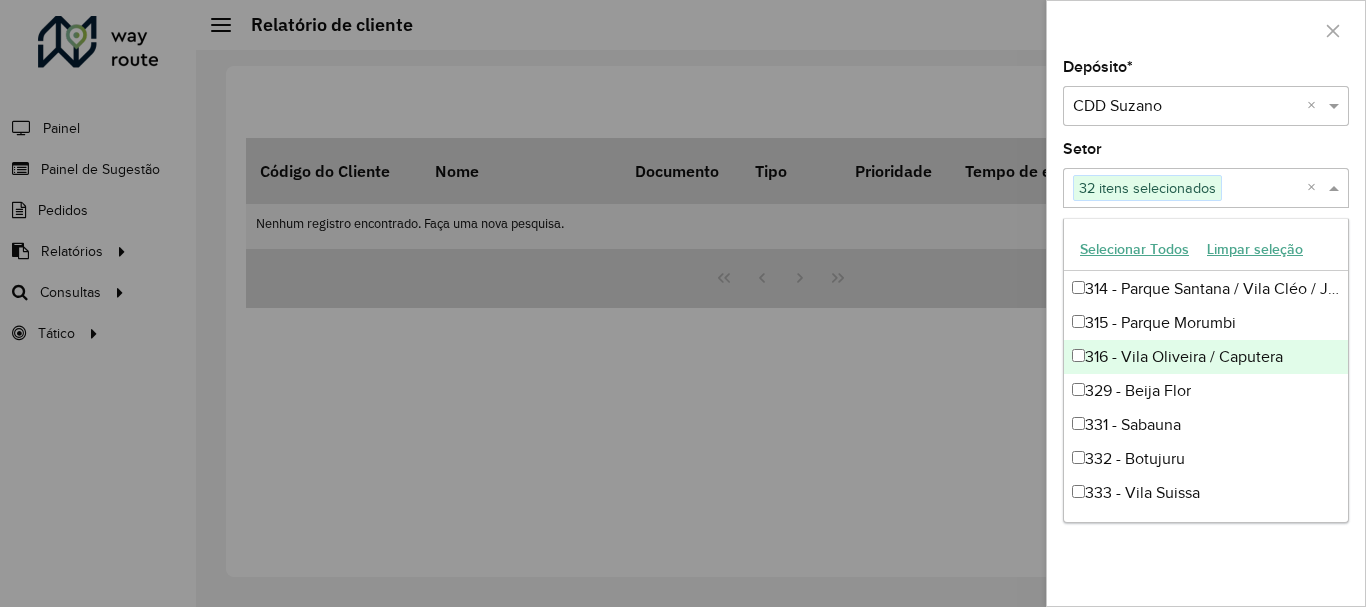 click on "316 - Vila Oliveira / Caputera" at bounding box center [1206, 357] 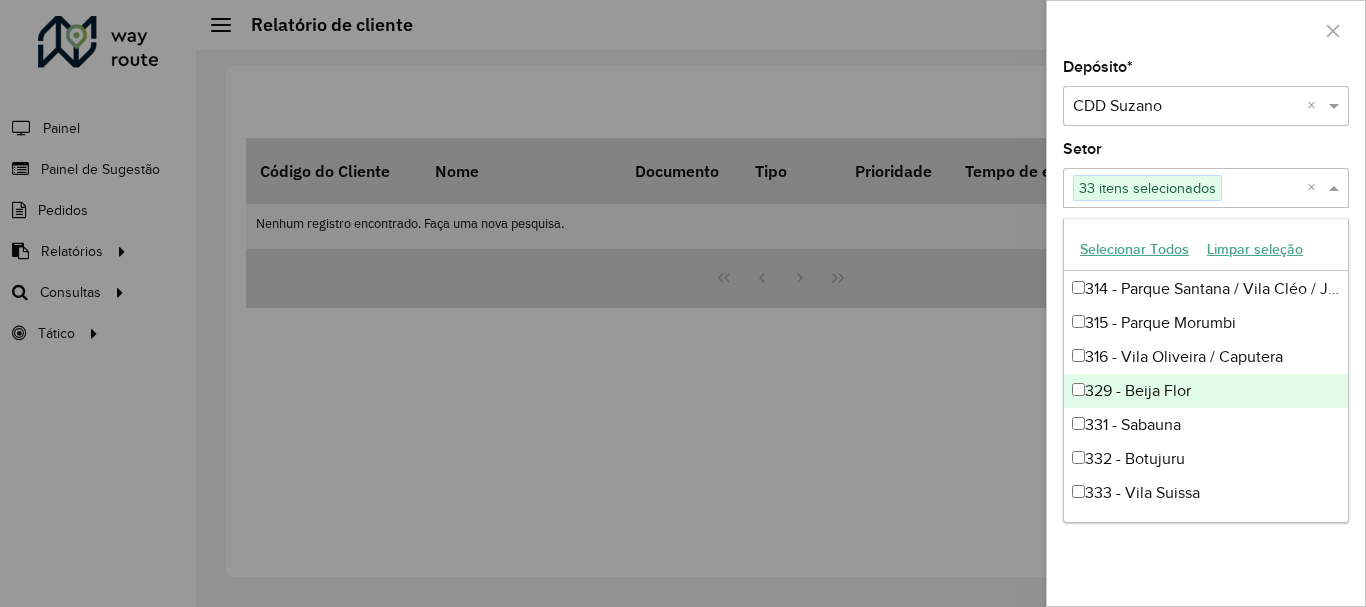 click on "329 - Beija Flor" at bounding box center [1206, 391] 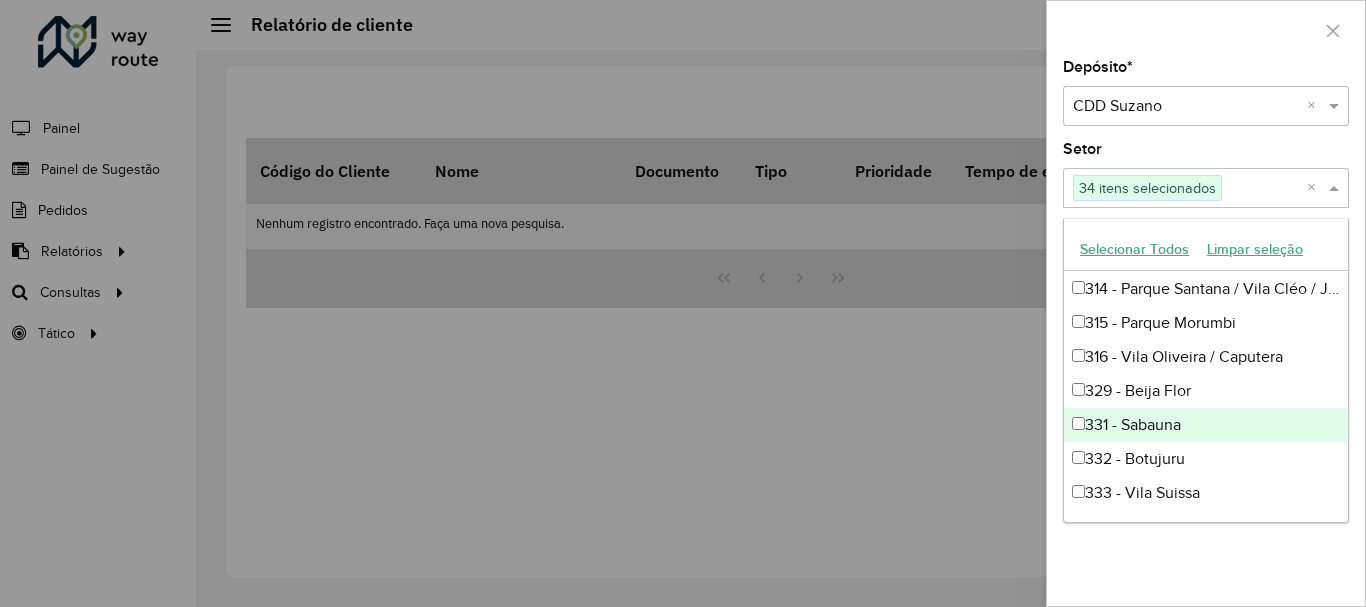 drag, startPoint x: 1159, startPoint y: 422, endPoint x: 1160, endPoint y: 440, distance: 18.027756 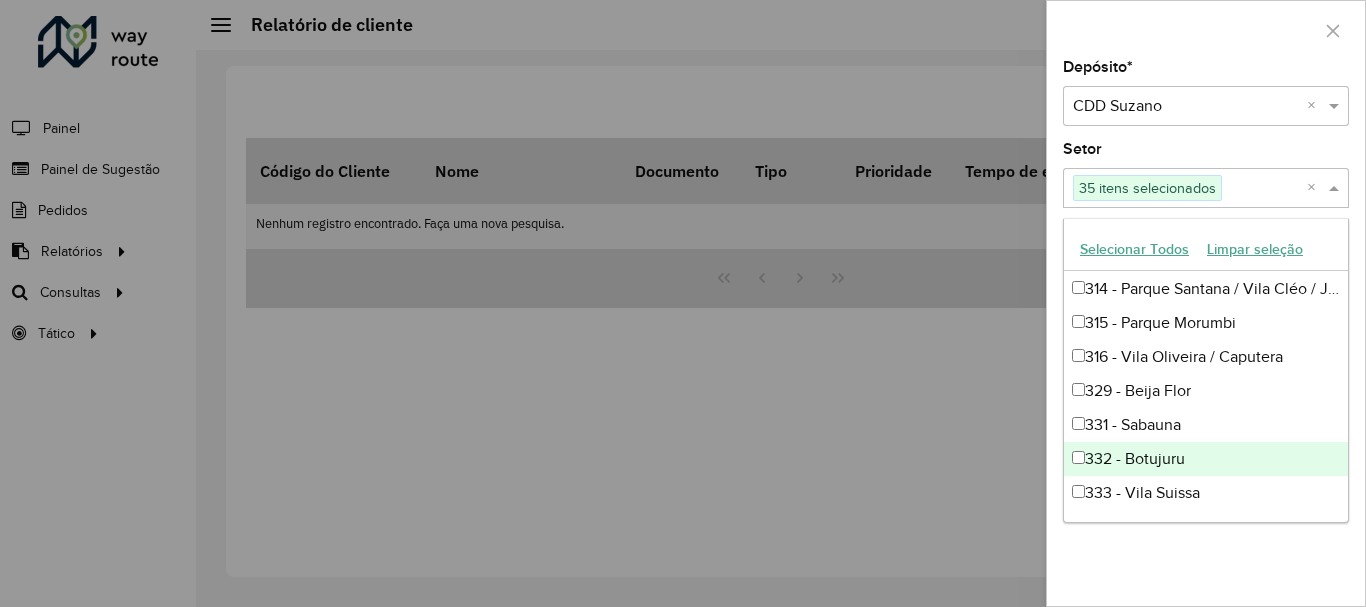 click on "332 - Botujuru" at bounding box center [1206, 459] 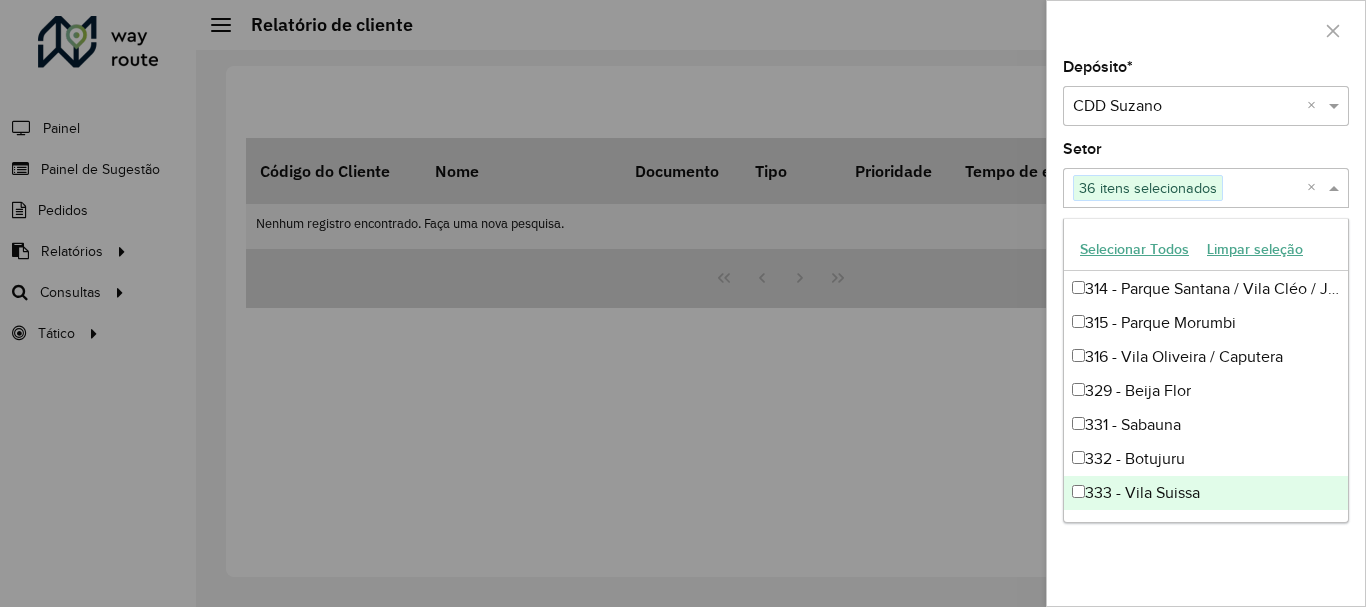 click on "333 - Vila Suissa" at bounding box center (1206, 493) 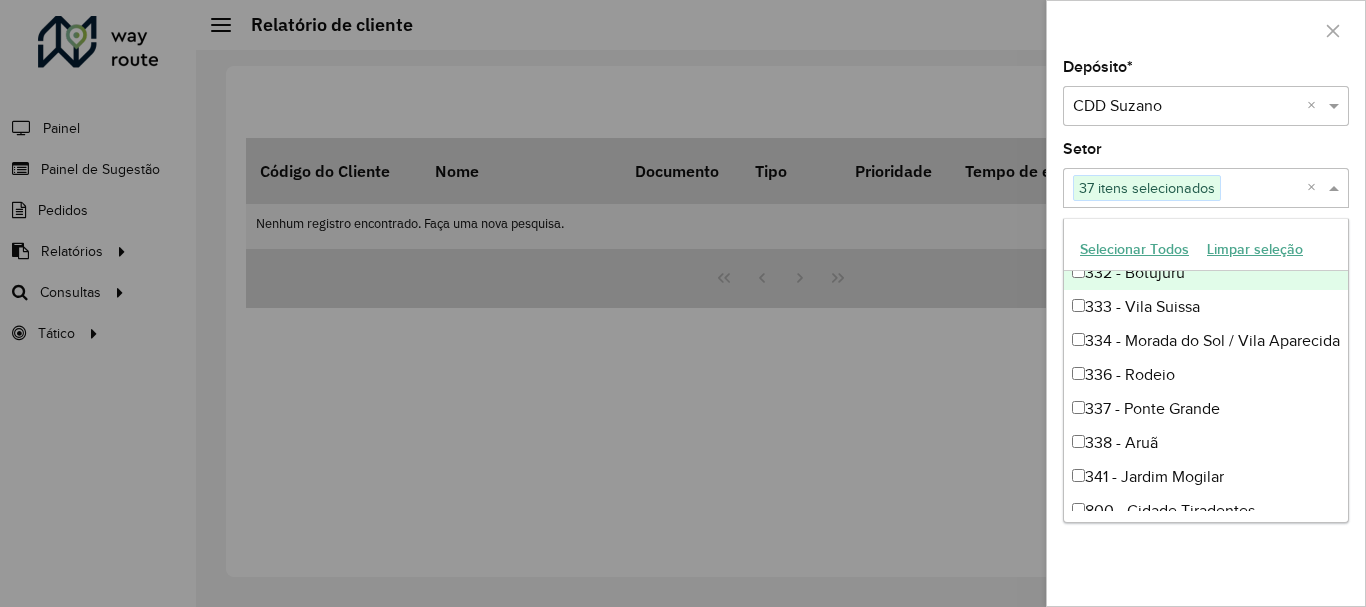 scroll, scrollTop: 1661, scrollLeft: 0, axis: vertical 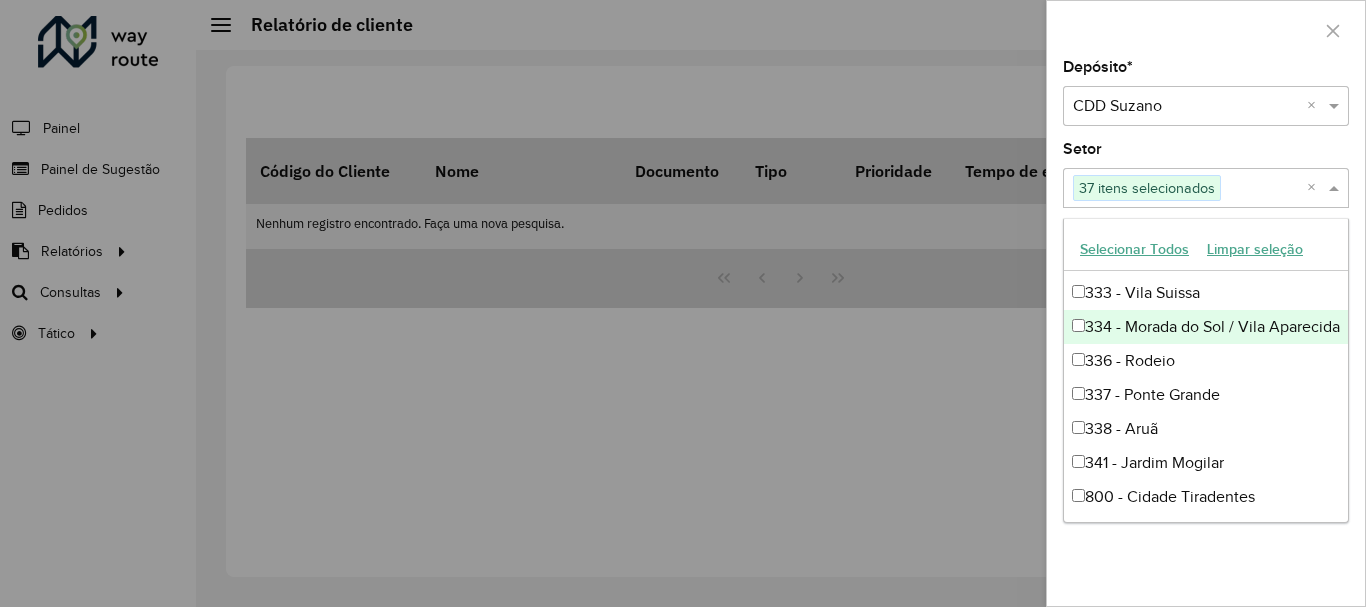 click on "334 - Morada do Sol / Vila Aparecida" at bounding box center (1206, 327) 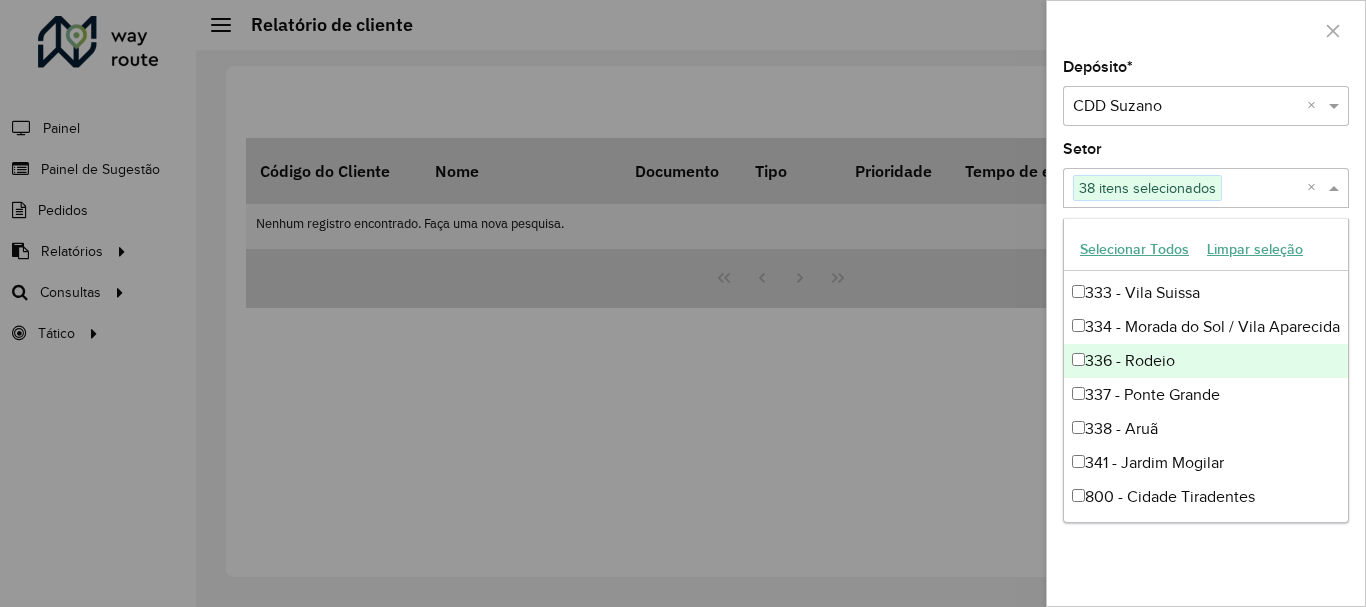 click on "336 - Rodeio" at bounding box center (1206, 361) 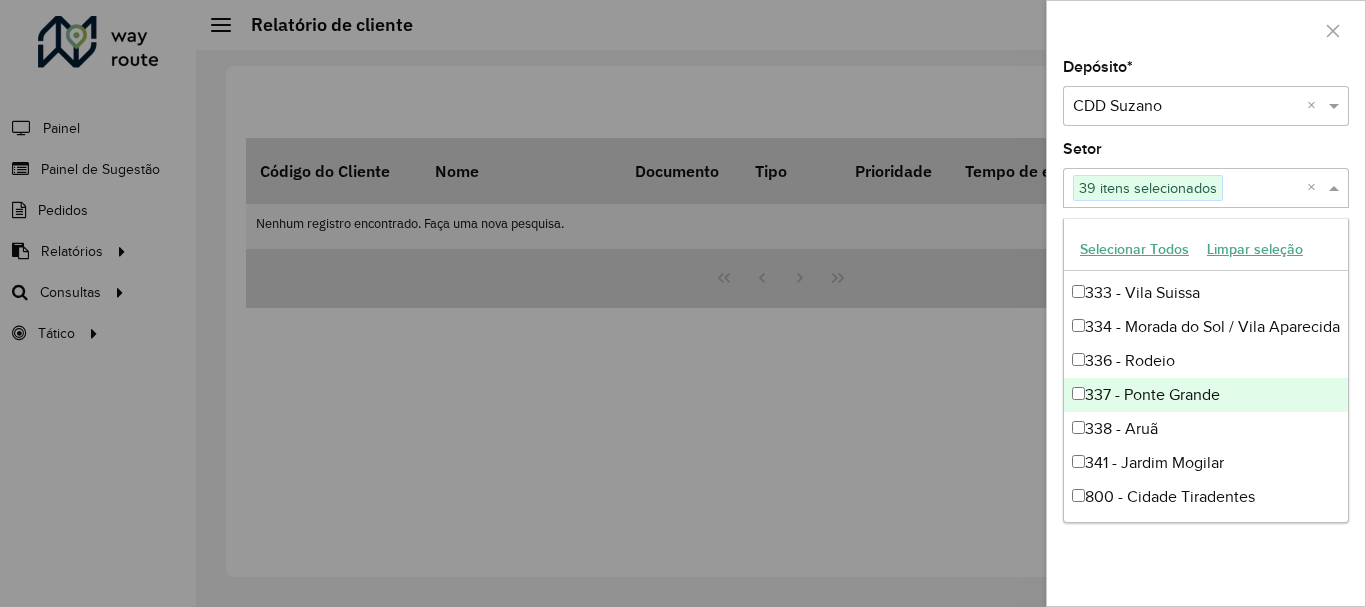 click on "337 - Ponte Grande" at bounding box center (1206, 395) 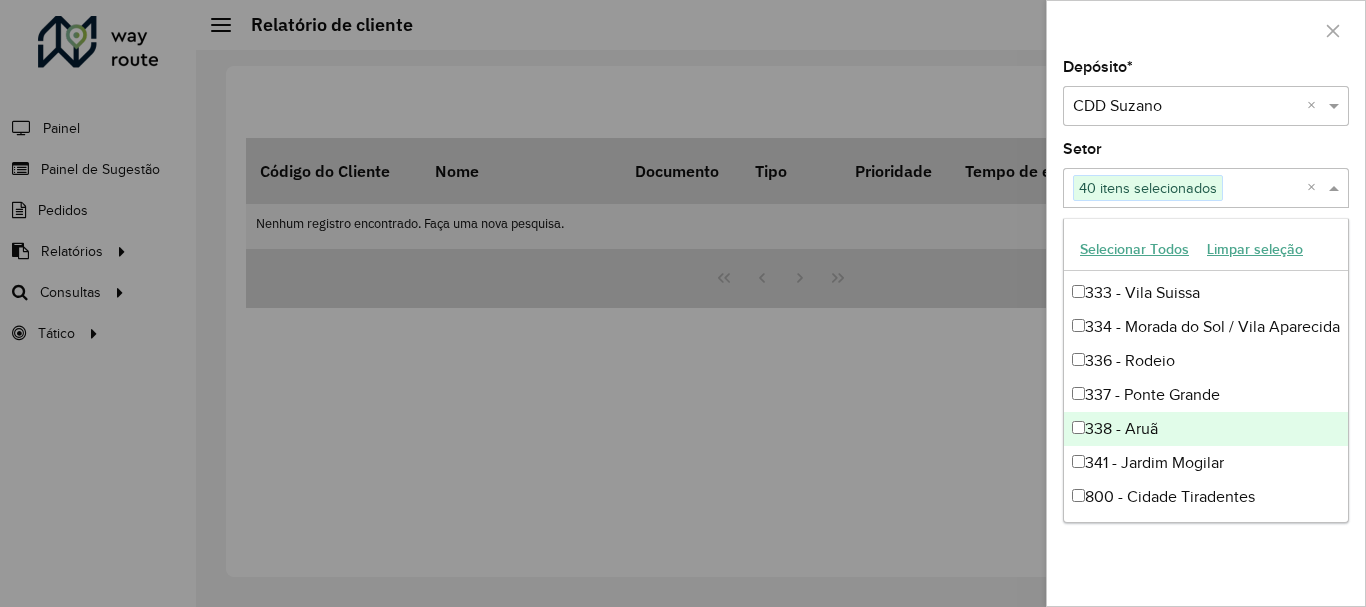 click on "338 - Aruã" at bounding box center (1206, 429) 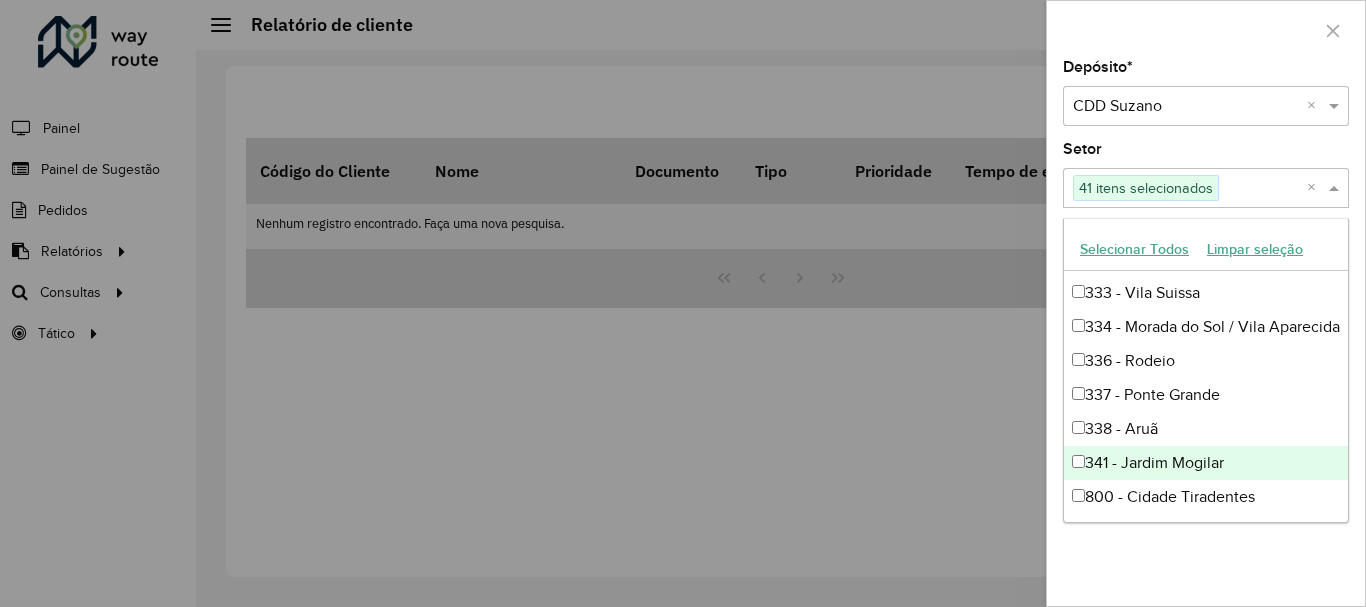 click on "341 - Jardim Mogilar" at bounding box center (1206, 463) 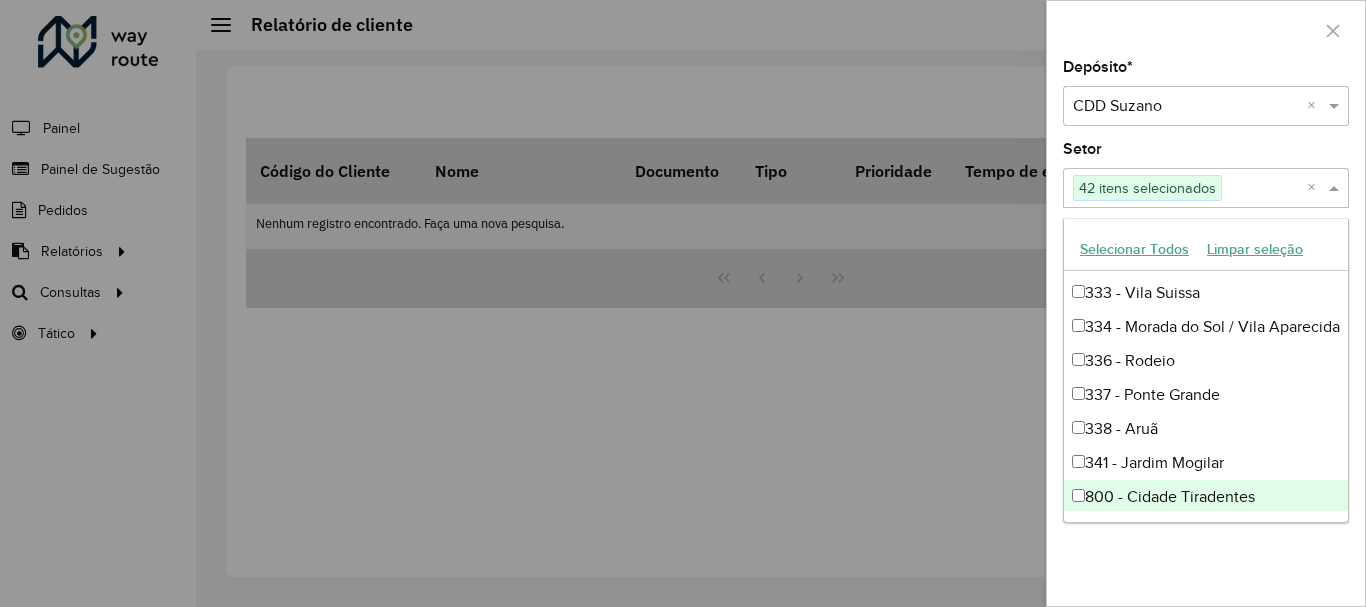 click on "800 - Cidade Tiradentes" at bounding box center (1206, 497) 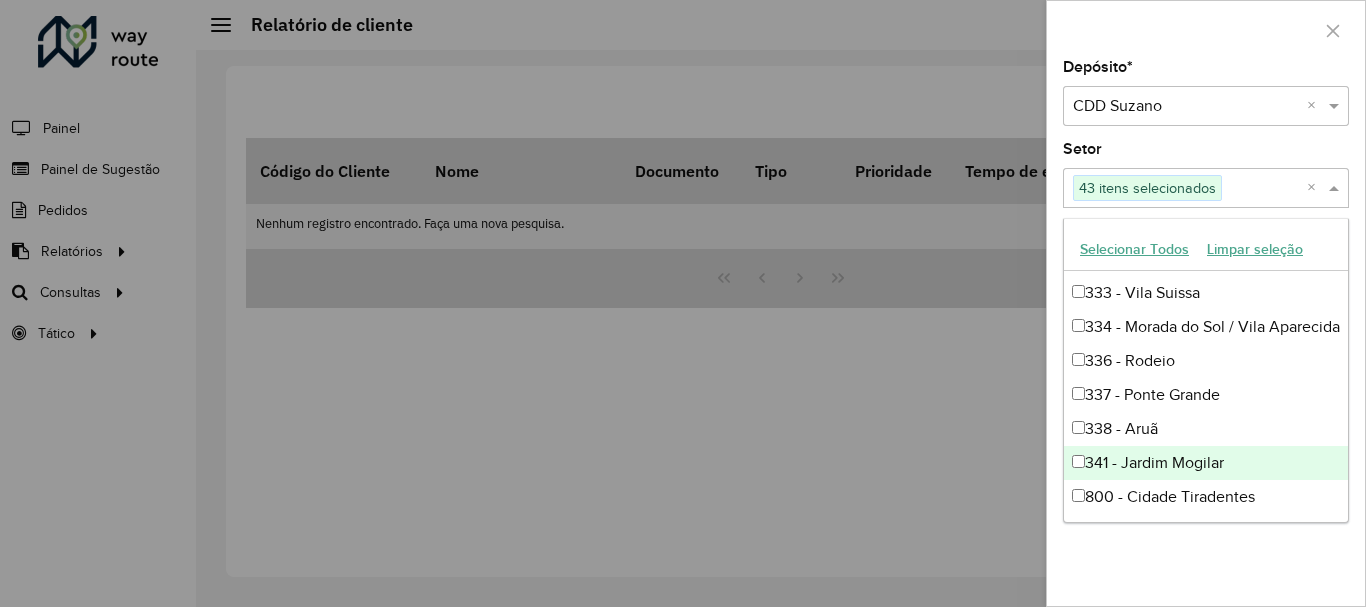 scroll, scrollTop: 1761, scrollLeft: 0, axis: vertical 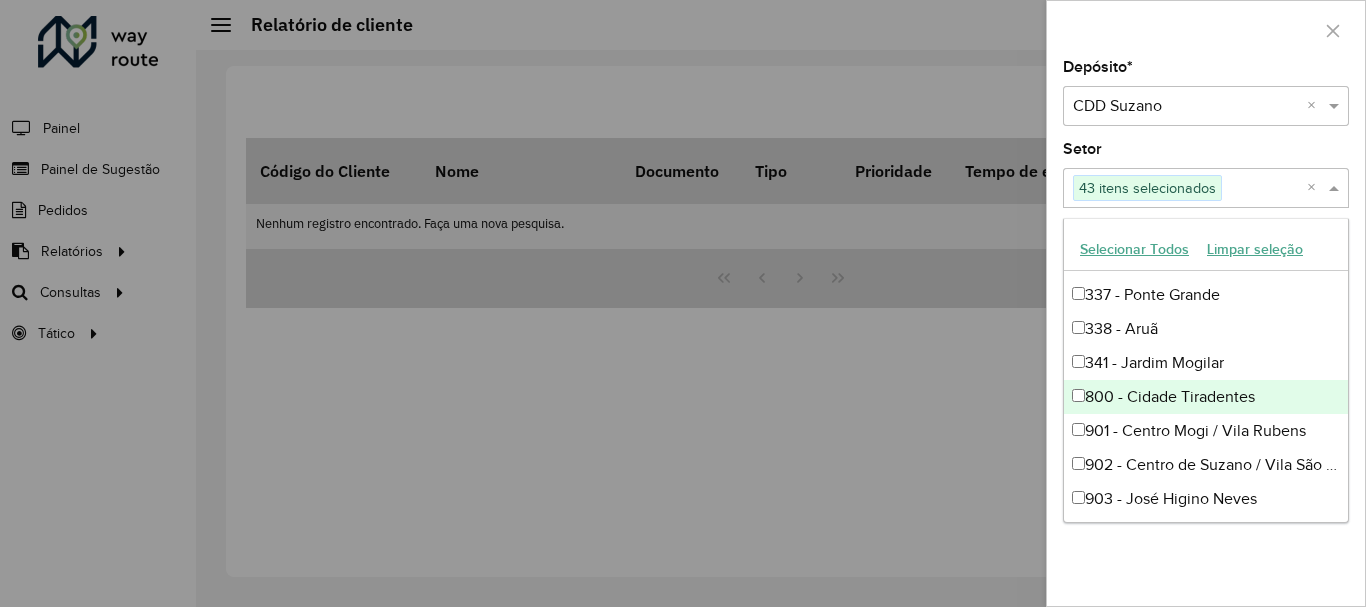 click on "800 - Cidade Tiradentes" at bounding box center (1206, 397) 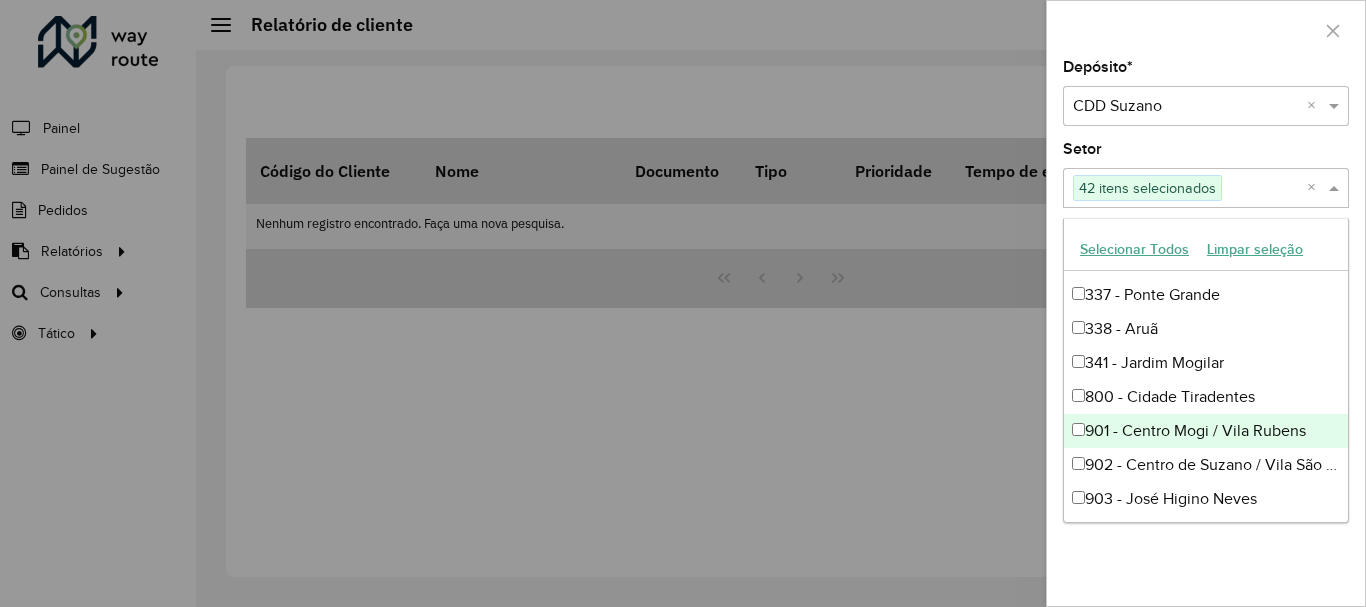 click on "901 - Centro Mogi / Vila Rubens" at bounding box center [1206, 431] 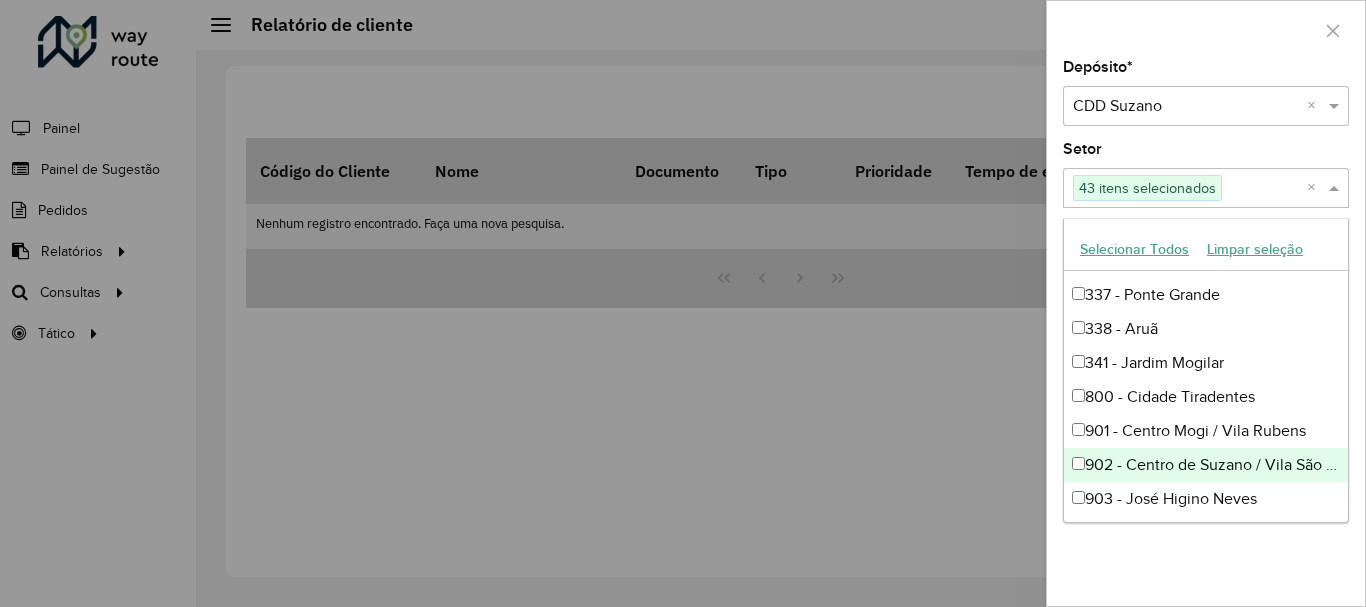 click on "902 - Centro de Suzano / Vila São Francisco / Vila Silveira" at bounding box center [1206, 465] 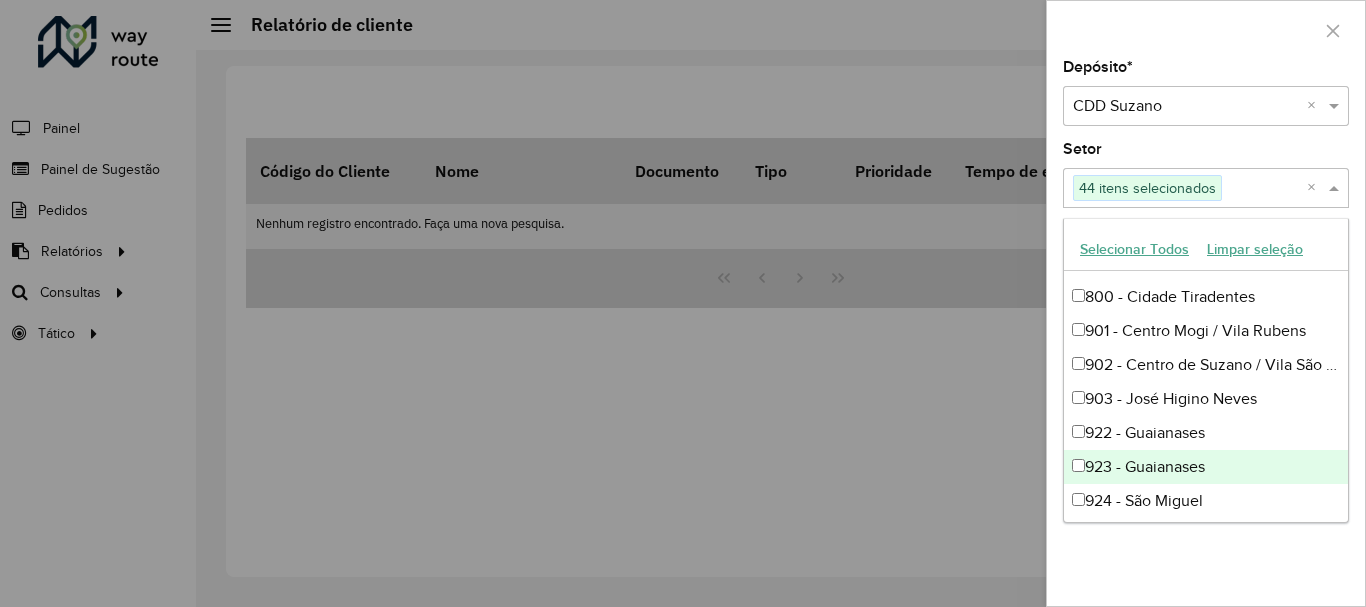 scroll, scrollTop: 1936, scrollLeft: 0, axis: vertical 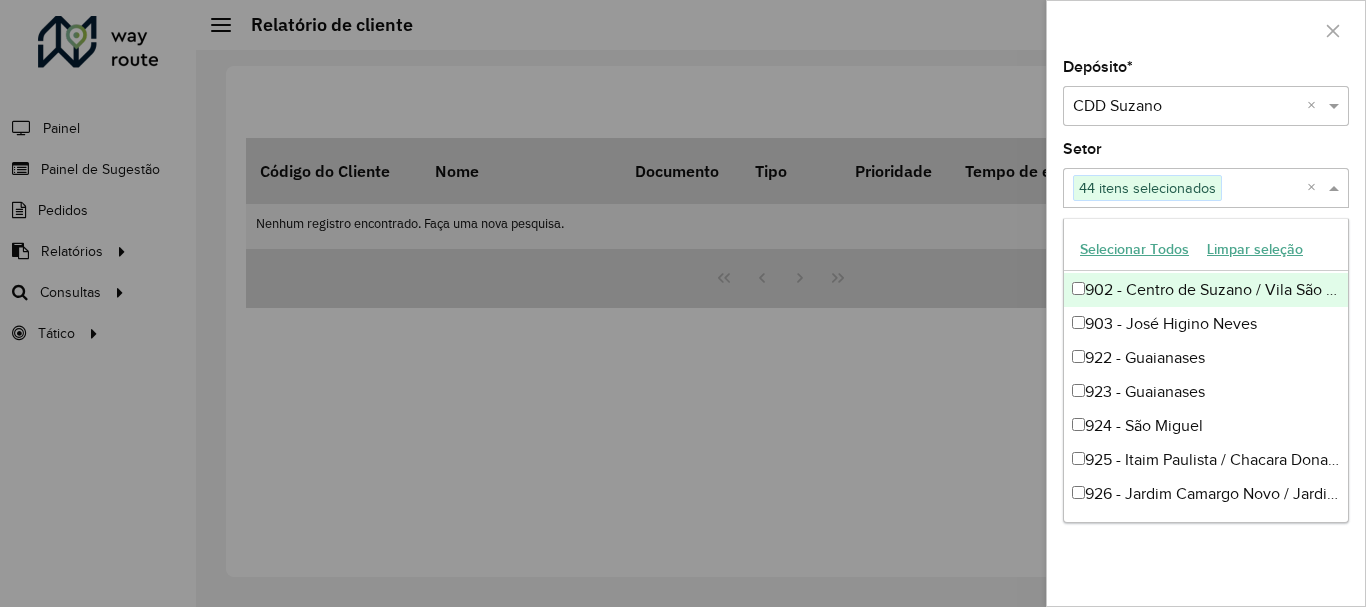 click at bounding box center (1264, 189) 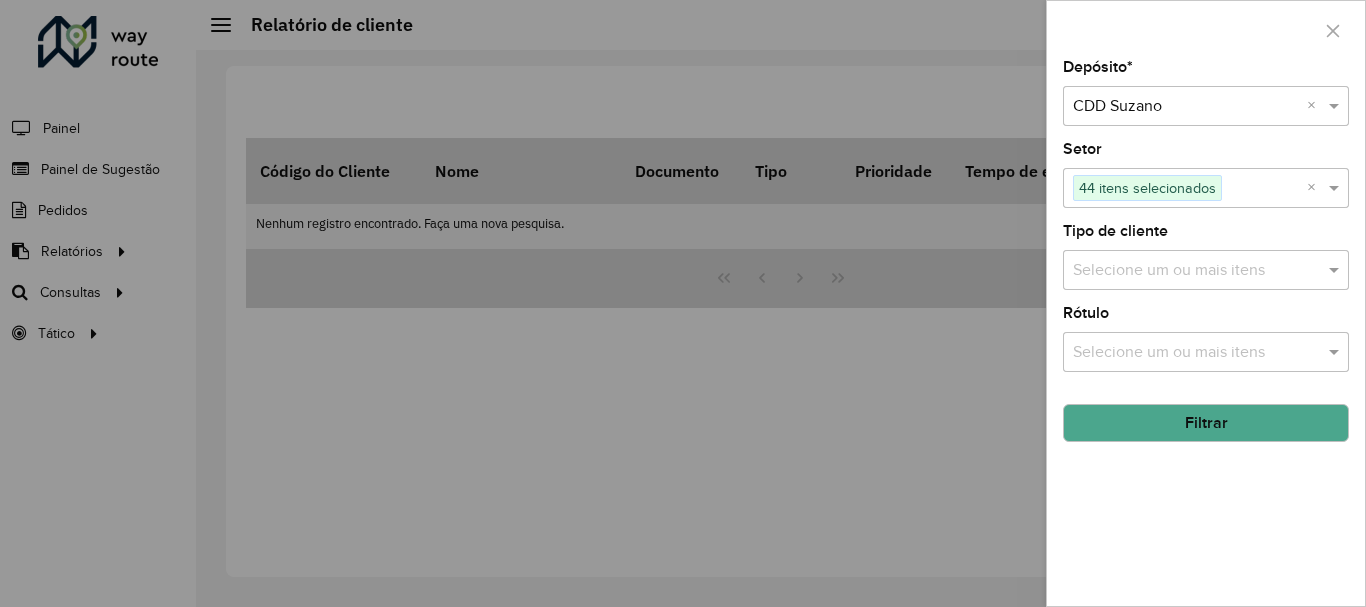 click at bounding box center (1196, 271) 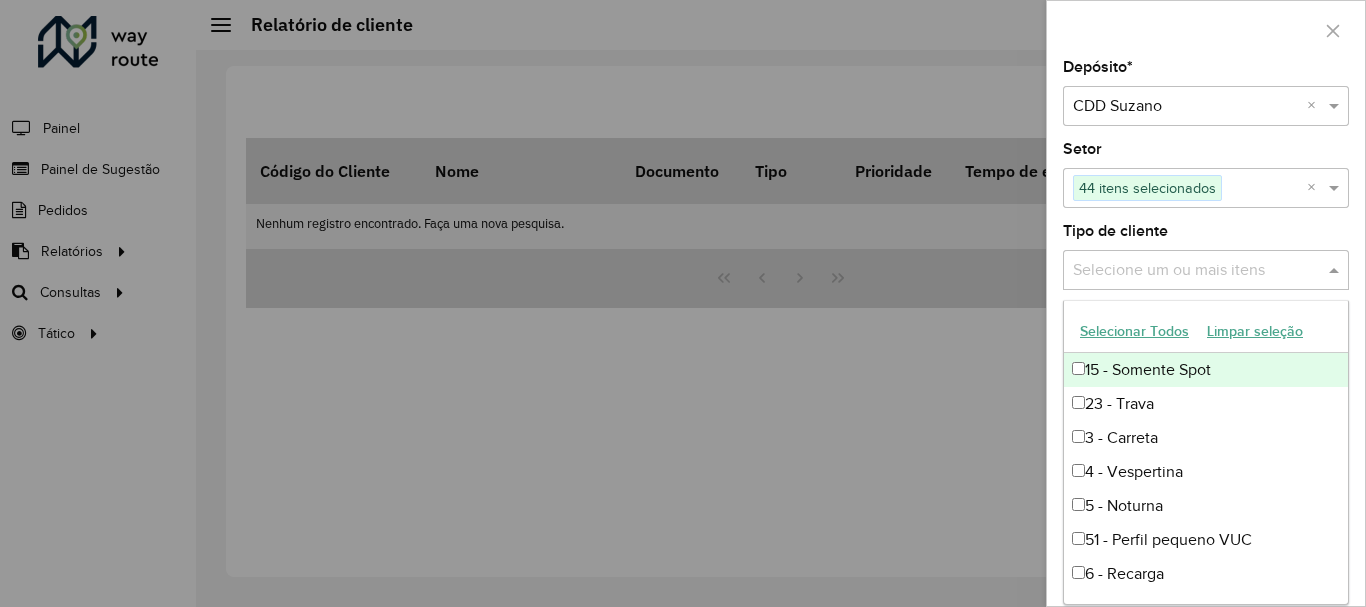 click on "15 - Somente Spot" at bounding box center [1206, 370] 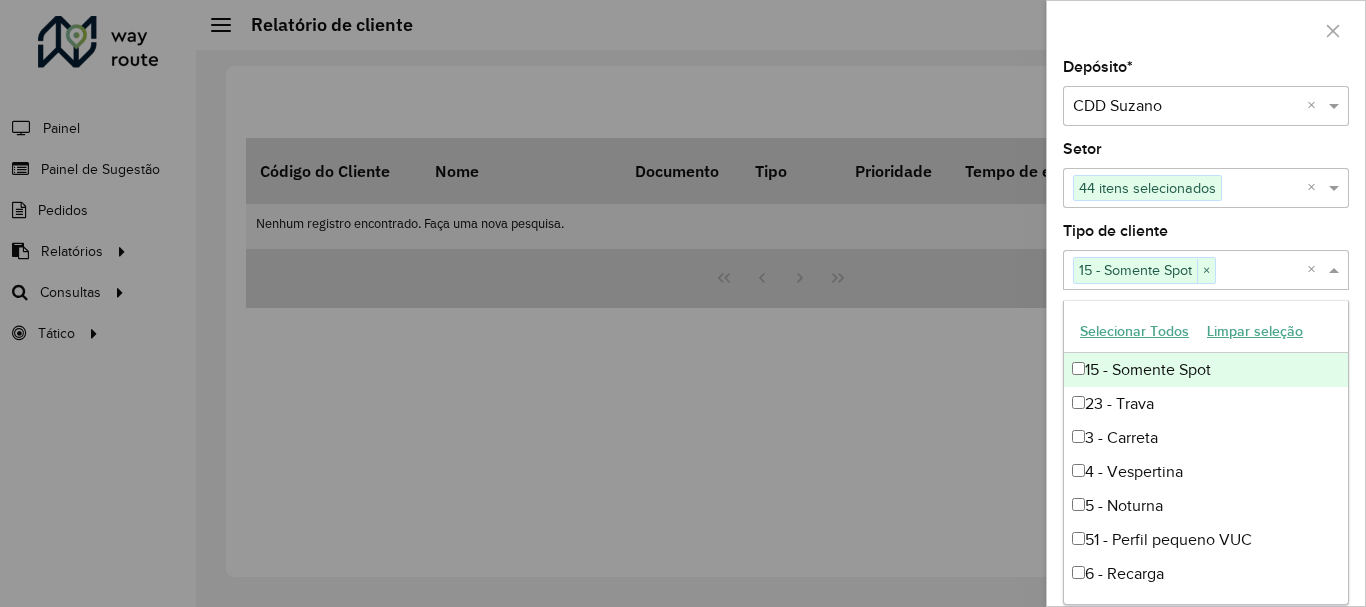 click on "15 - Somente Spot" at bounding box center (1206, 370) 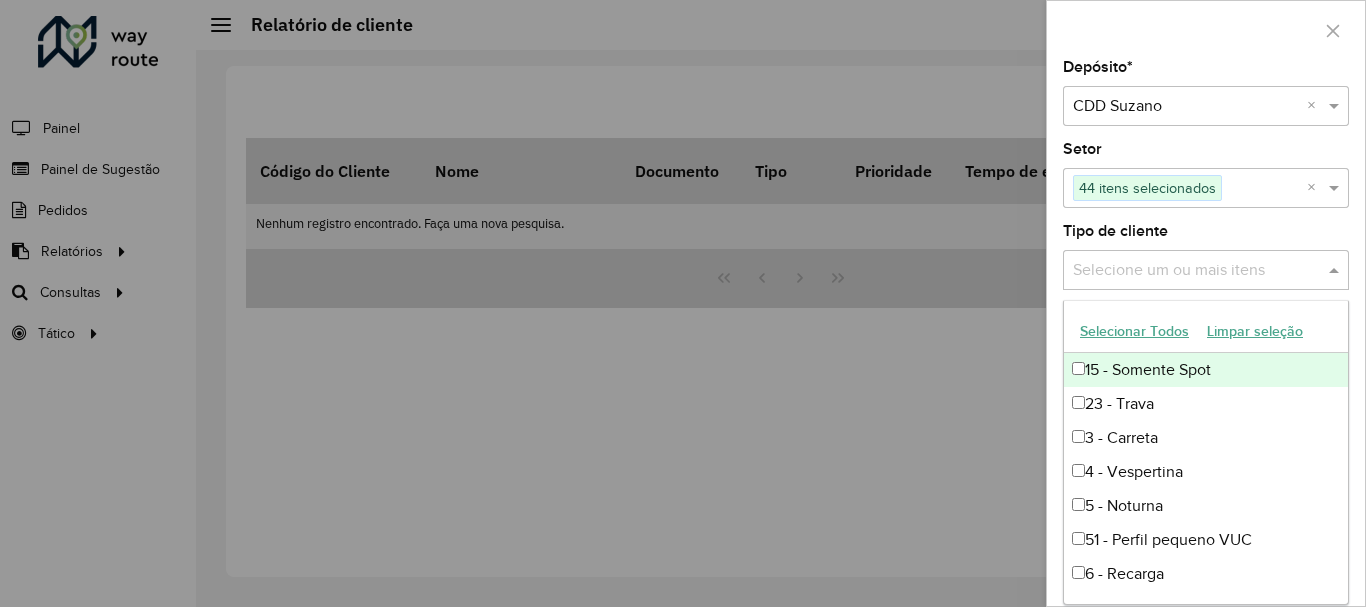 click on "15 - Somente Spot" at bounding box center (1206, 370) 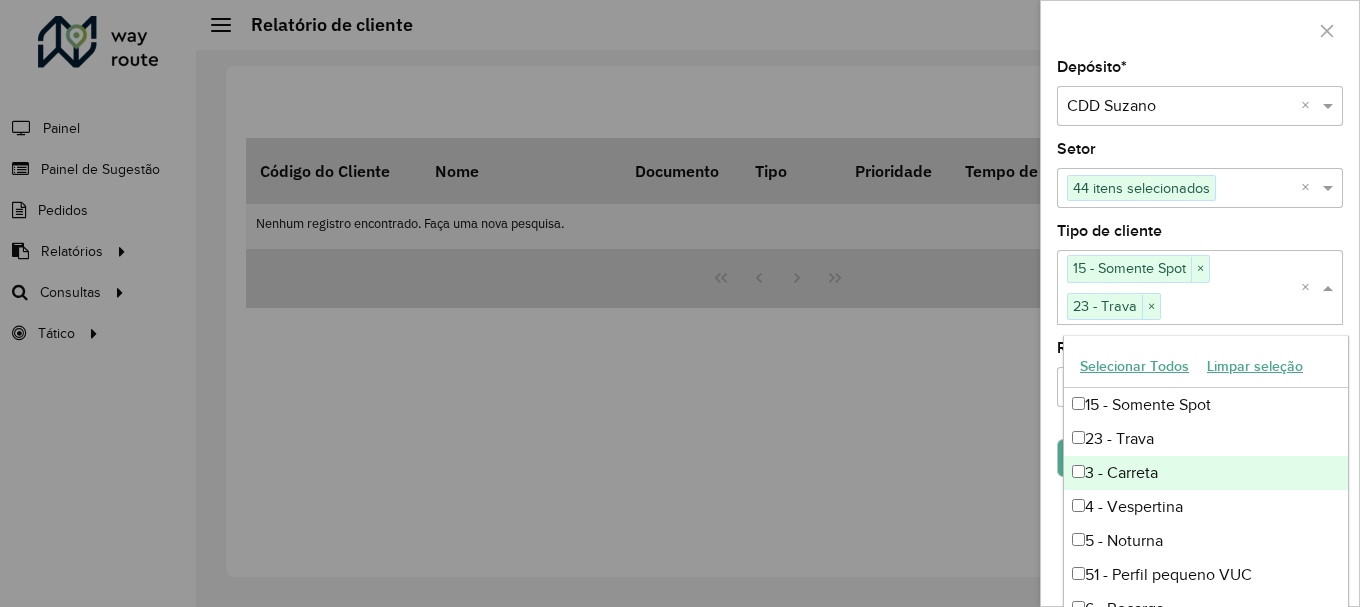 click on "3 - Carreta" at bounding box center [1206, 473] 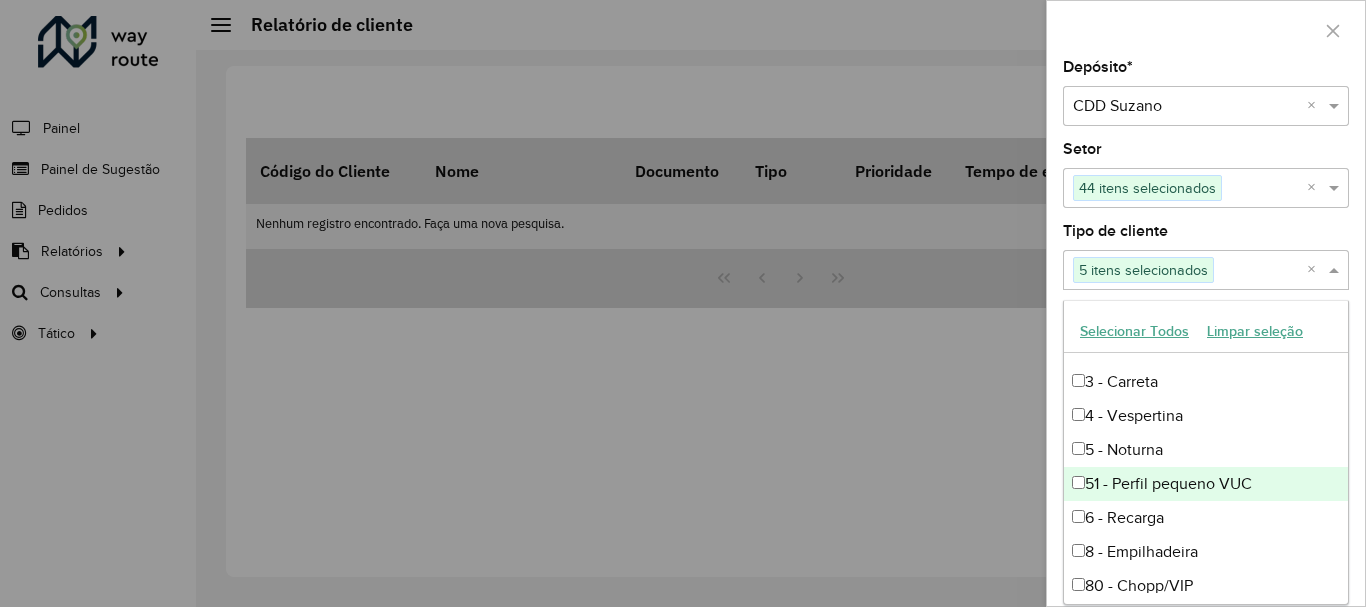 scroll, scrollTop: 100, scrollLeft: 0, axis: vertical 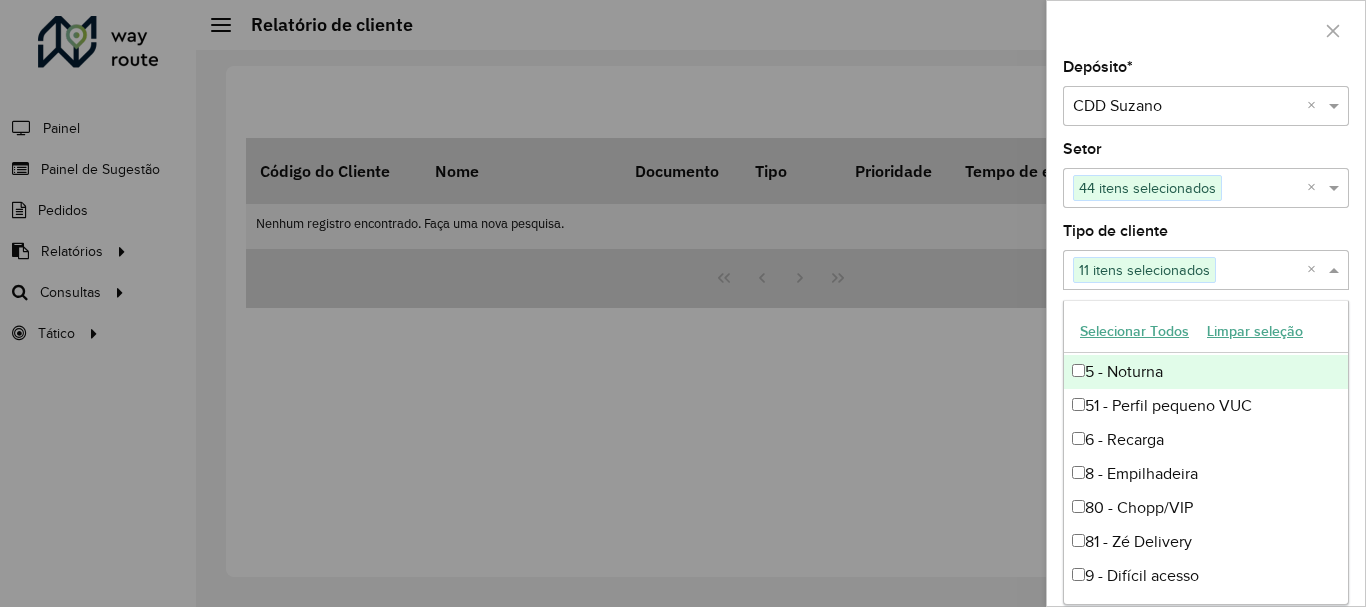 click at bounding box center [1336, 270] 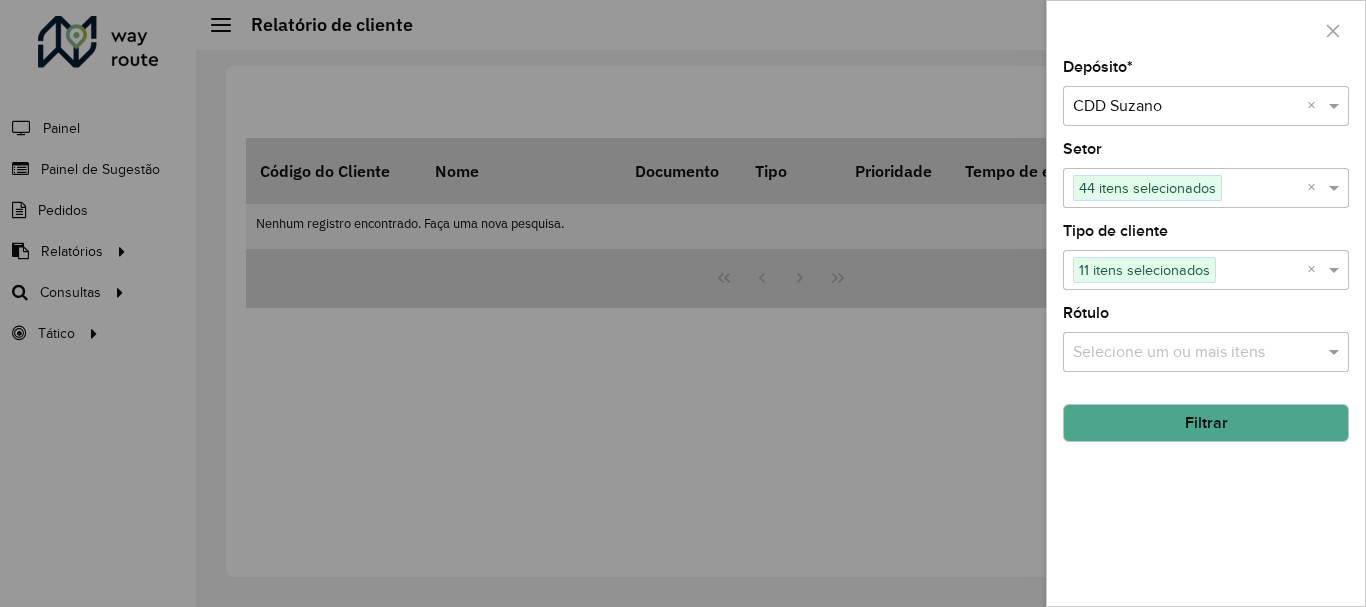 click at bounding box center [1196, 353] 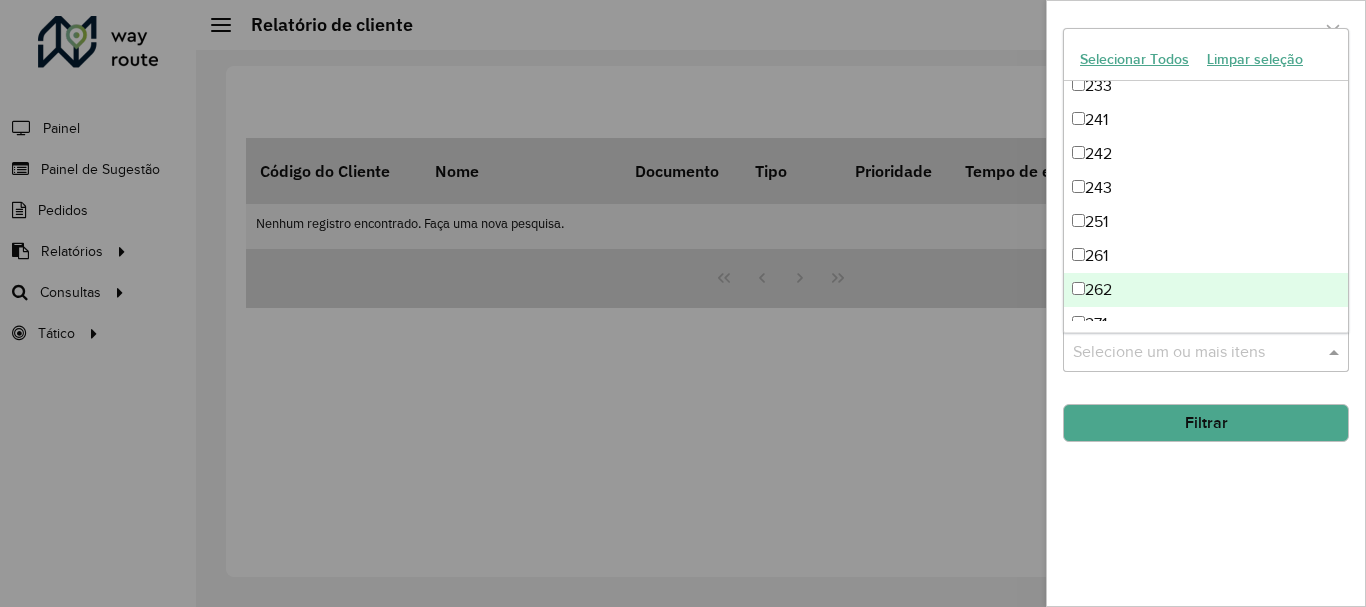 scroll, scrollTop: 1400, scrollLeft: 0, axis: vertical 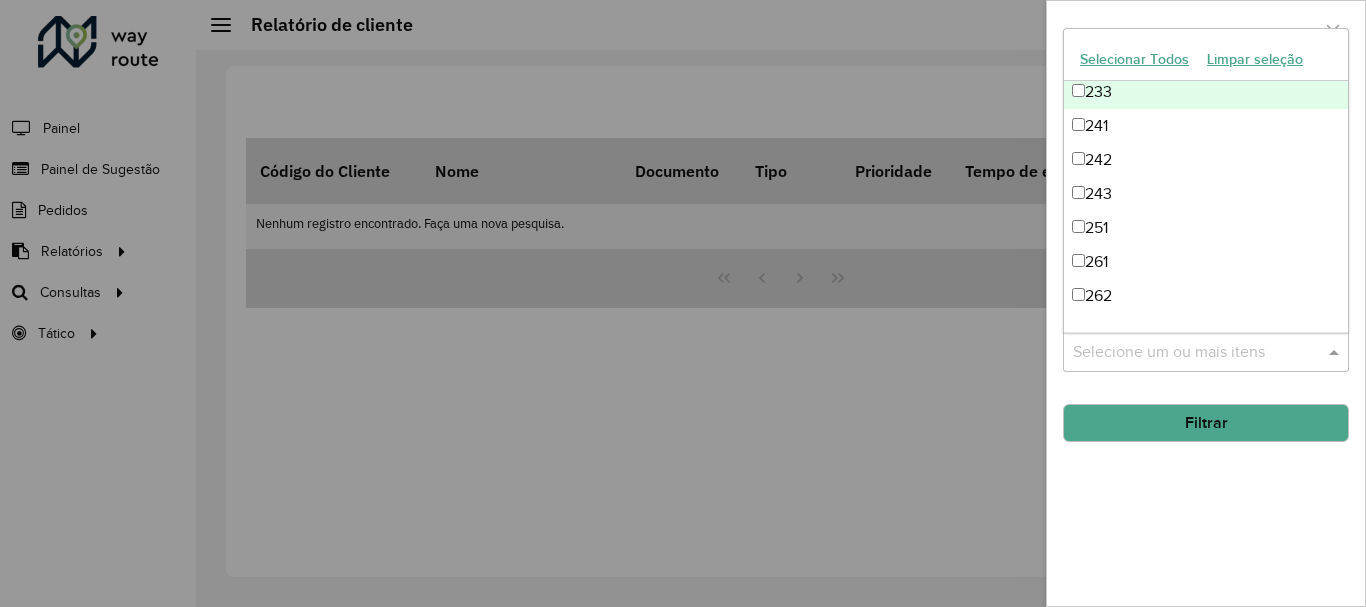 click on "Selecionar Todos" at bounding box center [1134, 59] 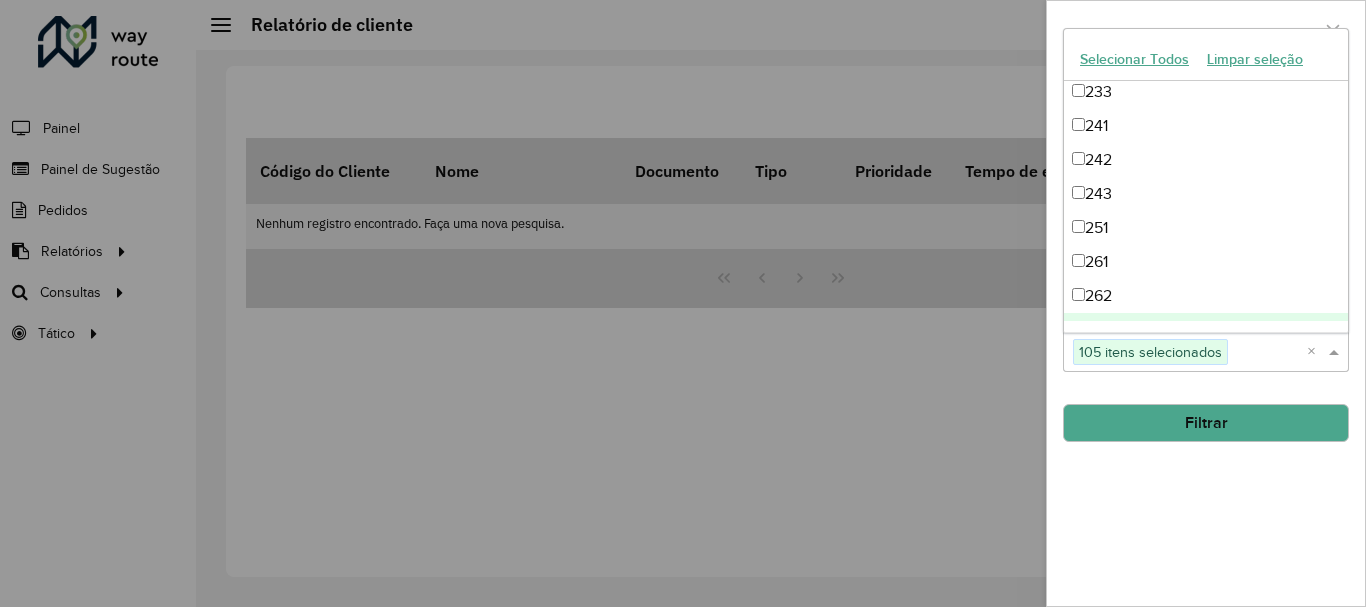 click on "Filtrar" 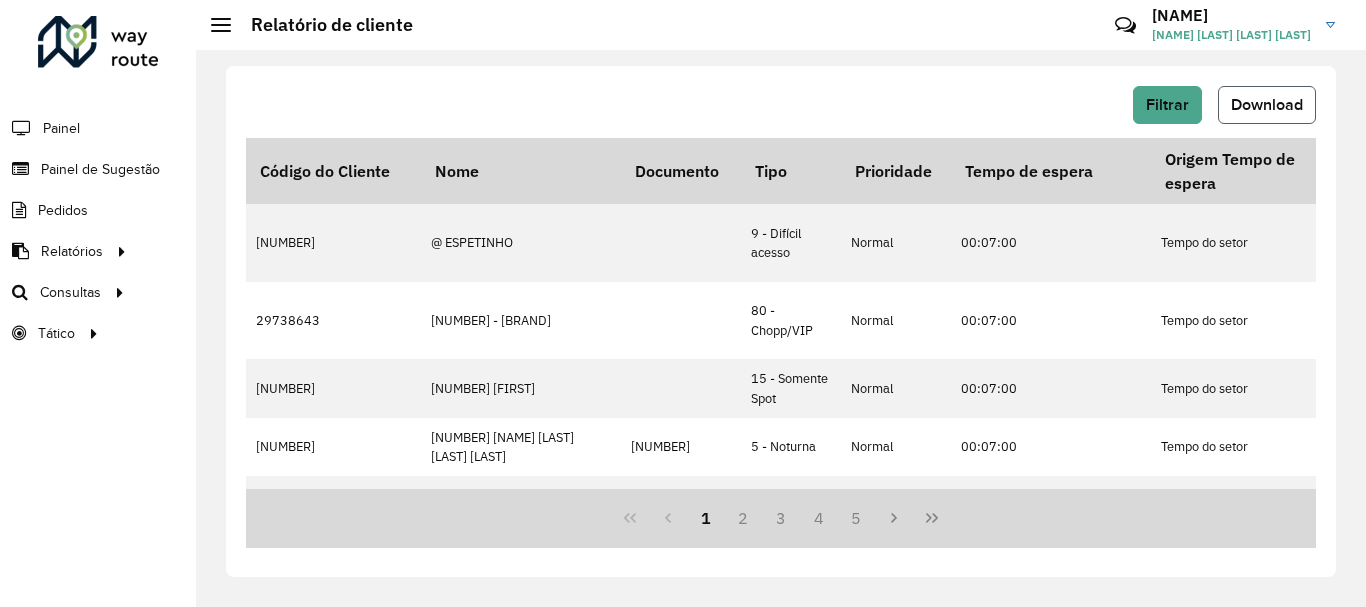 click on "Download" 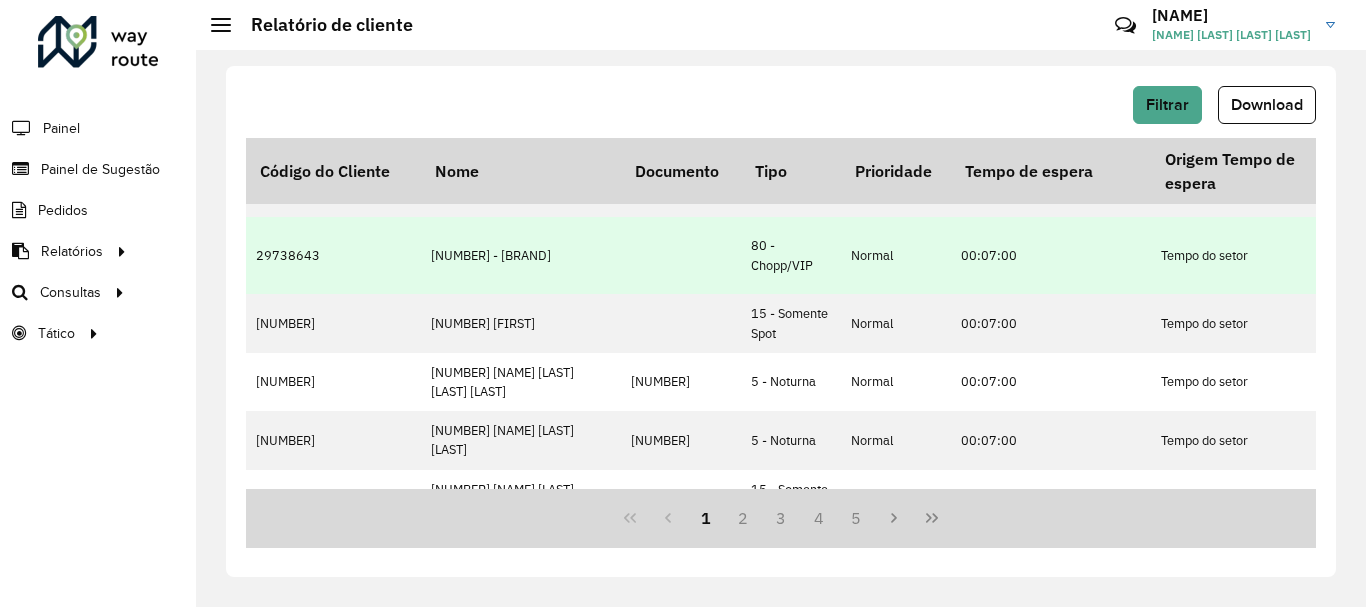scroll, scrollTop: 100, scrollLeft: 0, axis: vertical 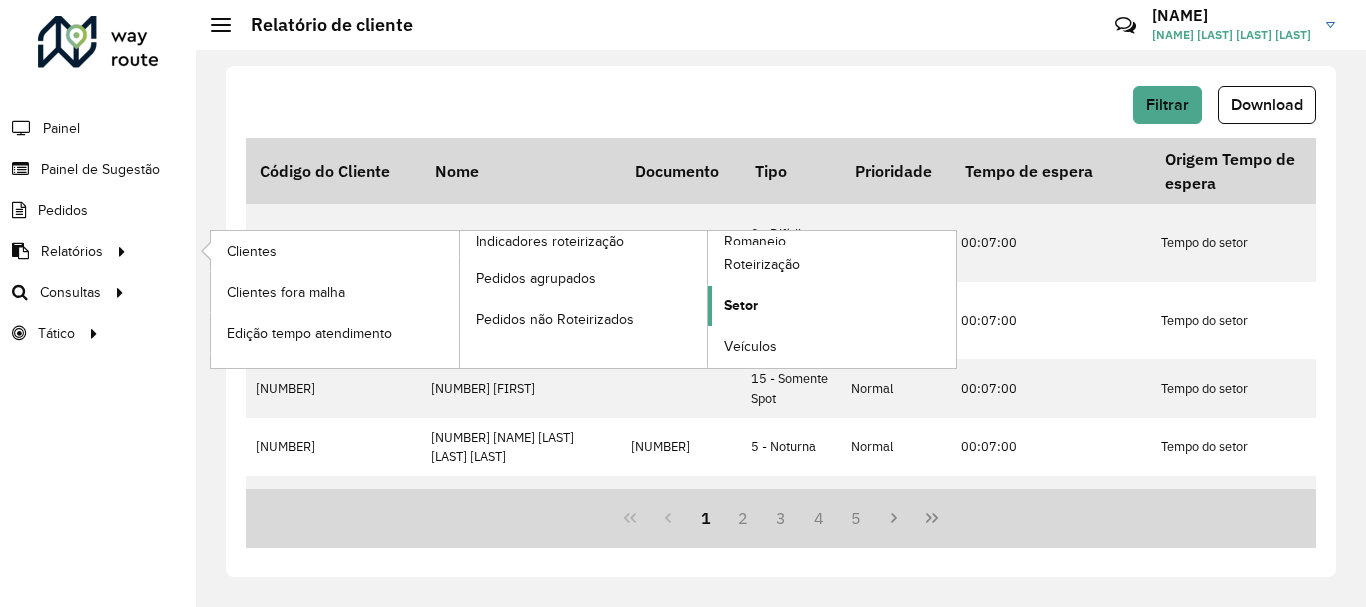 click on "Setor" 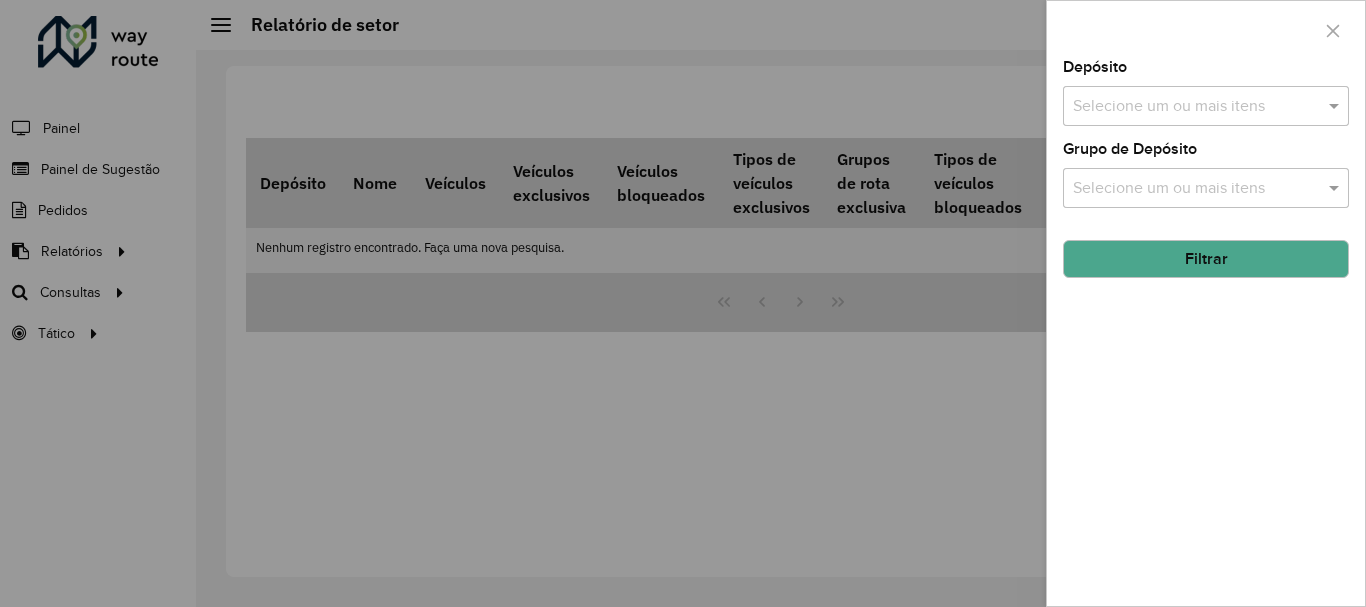 click at bounding box center [1196, 107] 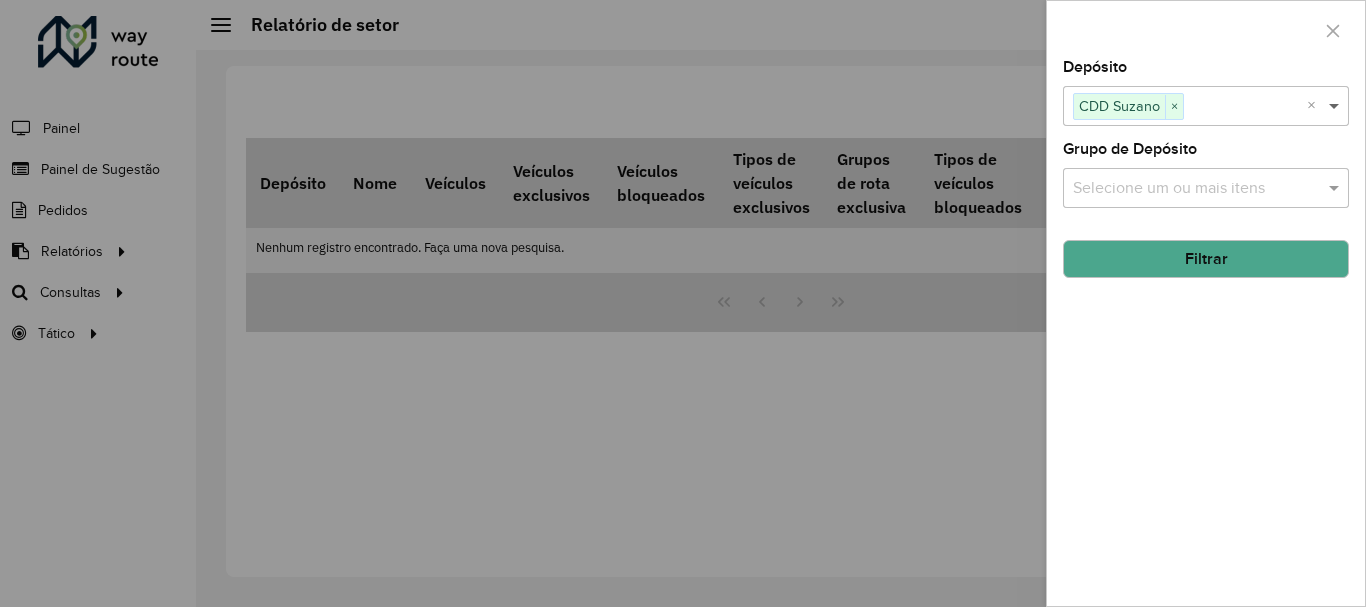 click at bounding box center (1336, 106) 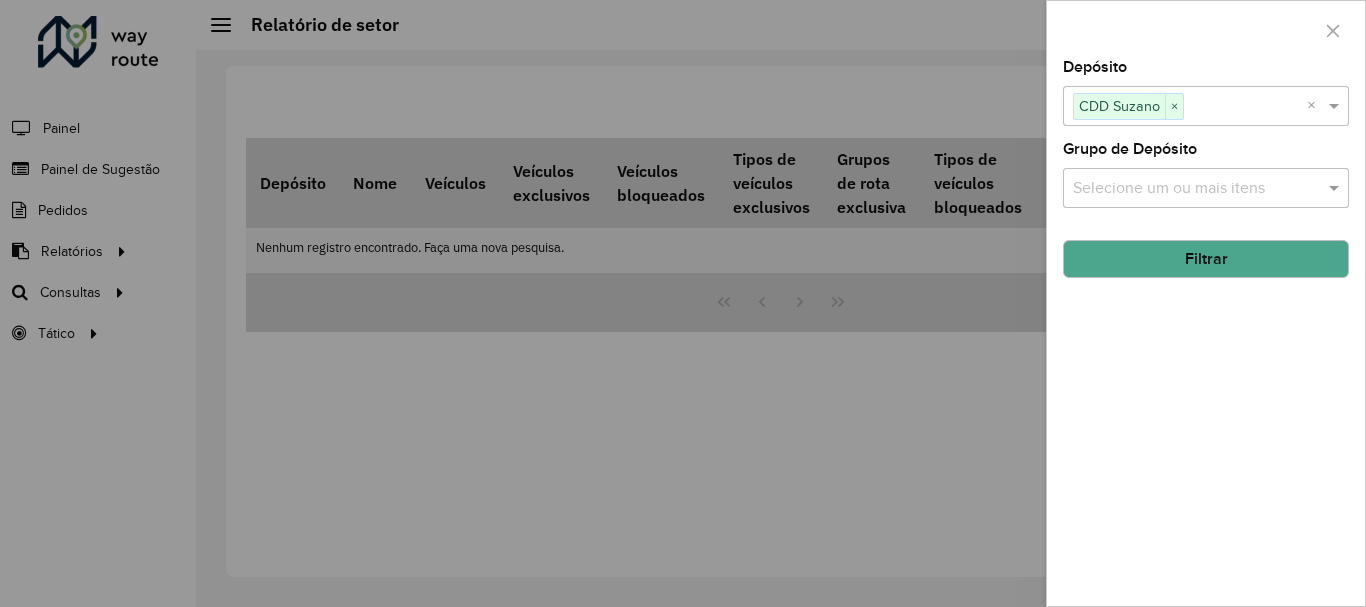 click at bounding box center [1196, 189] 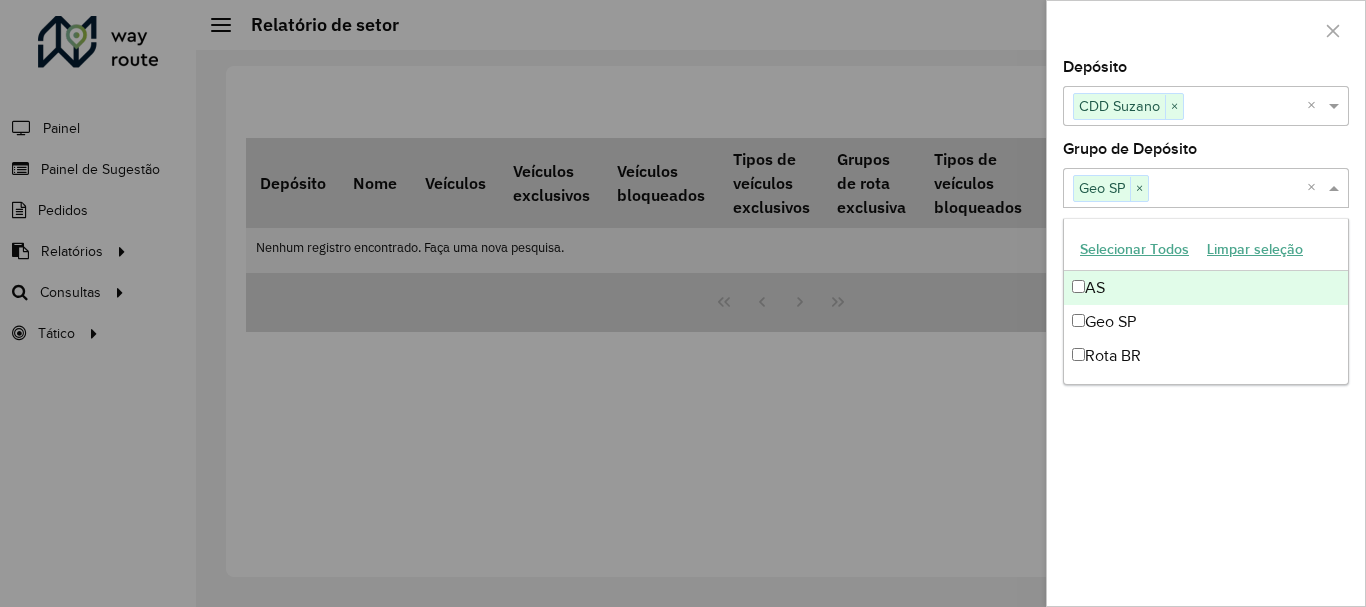 click on "AS" at bounding box center [1206, 288] 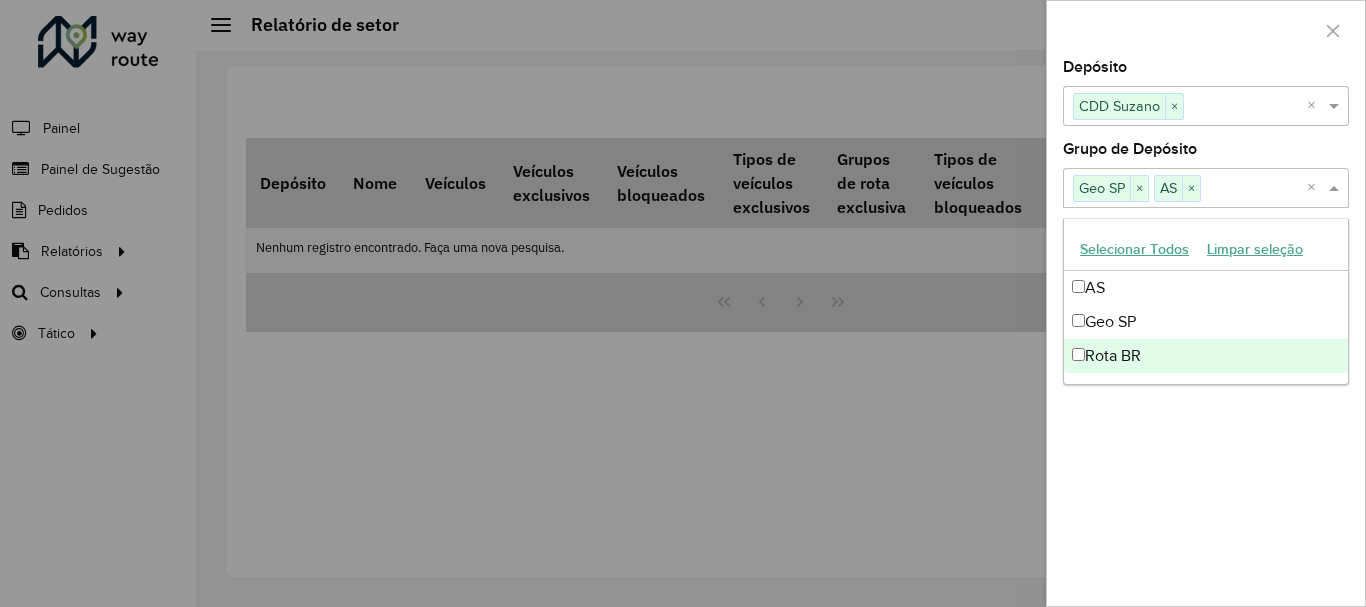 click on "Rota BR" at bounding box center [1206, 356] 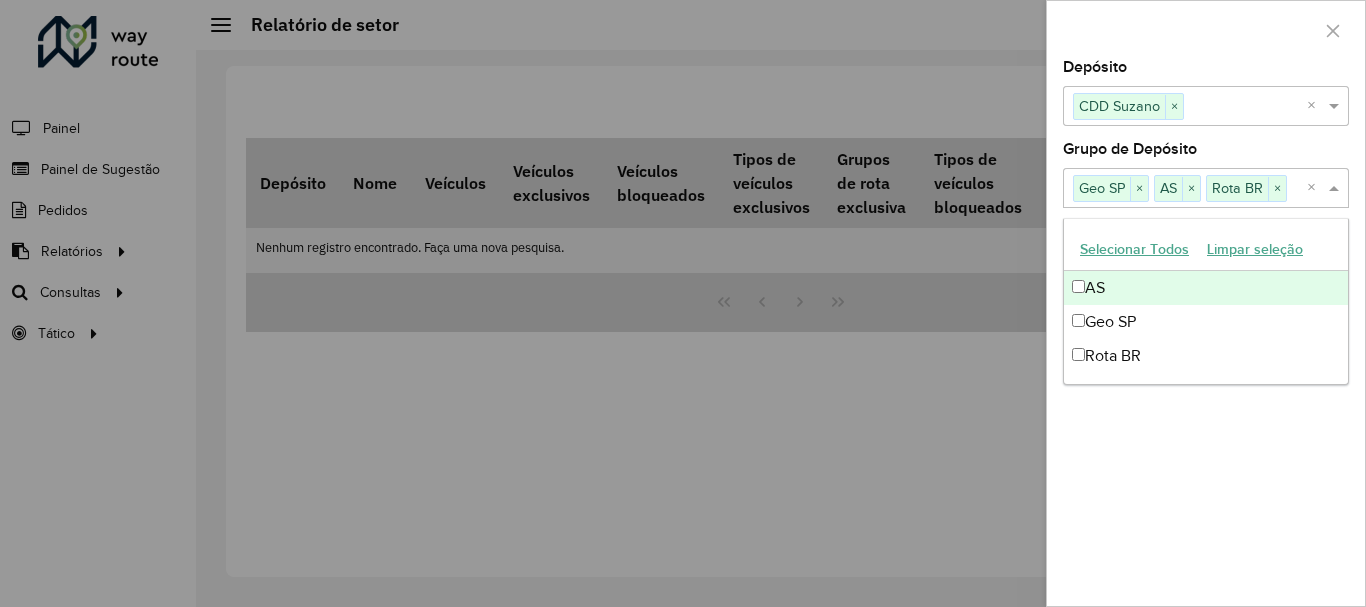 click on "Selecionar Todos" at bounding box center [1134, 249] 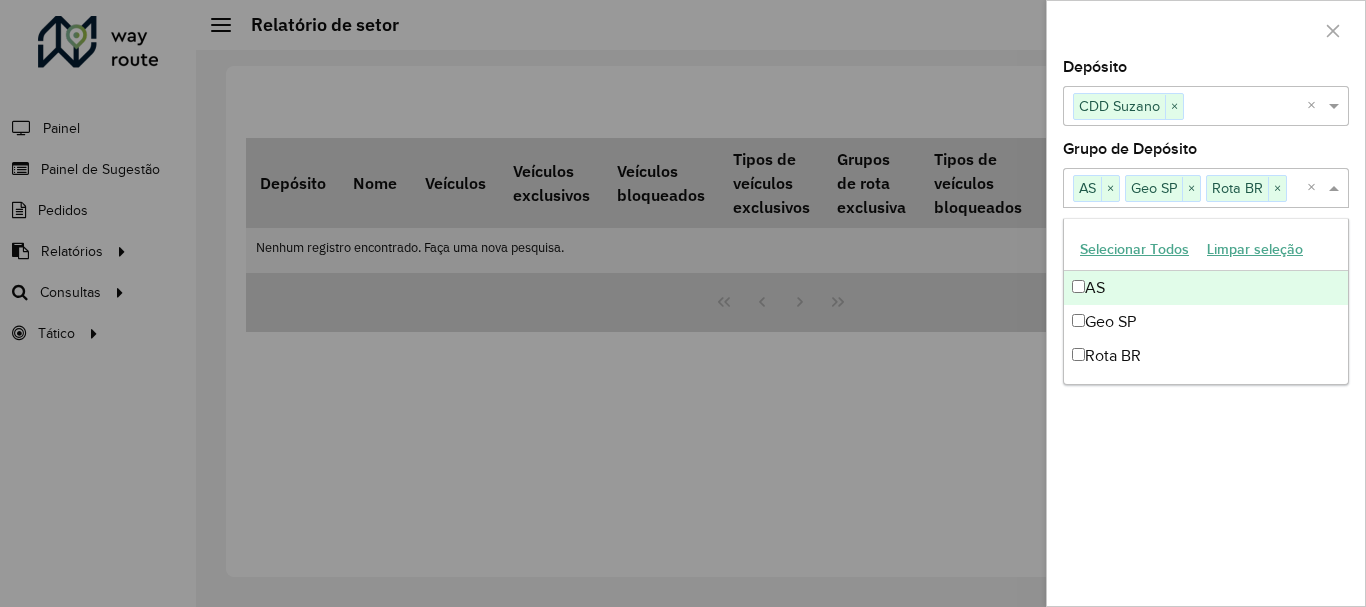 click on "Selecionar Todos" at bounding box center [1134, 249] 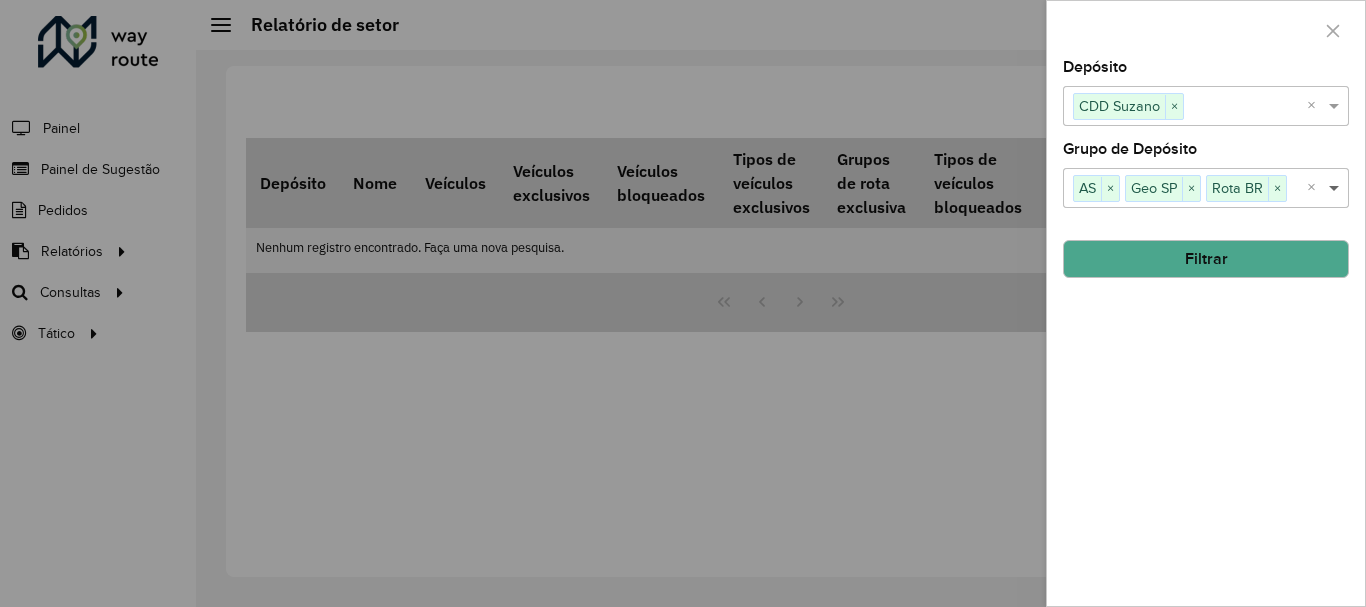 click at bounding box center [1336, 188] 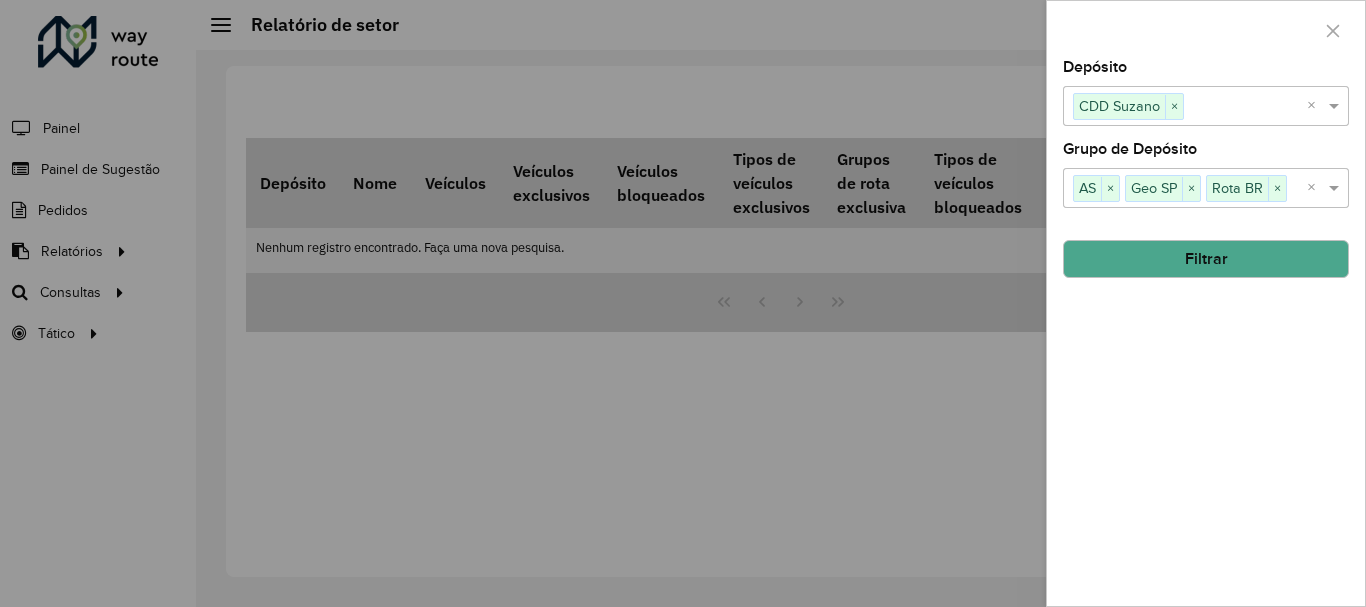 click on "Filtrar" 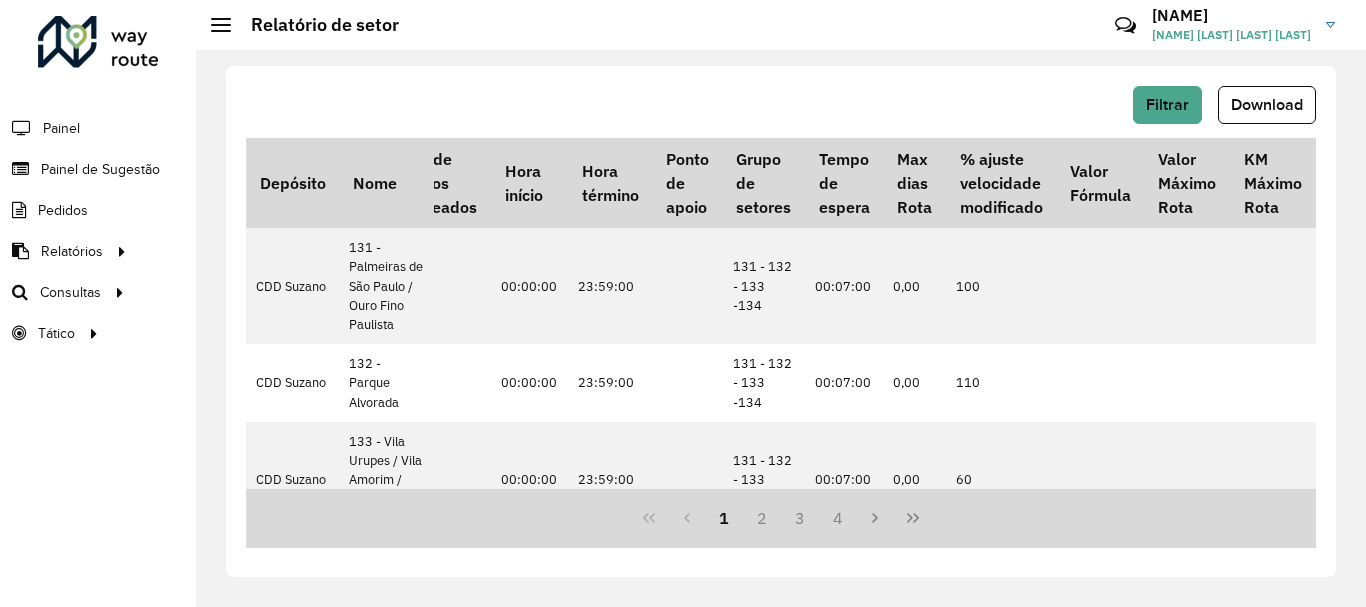 scroll, scrollTop: 0, scrollLeft: 590, axis: horizontal 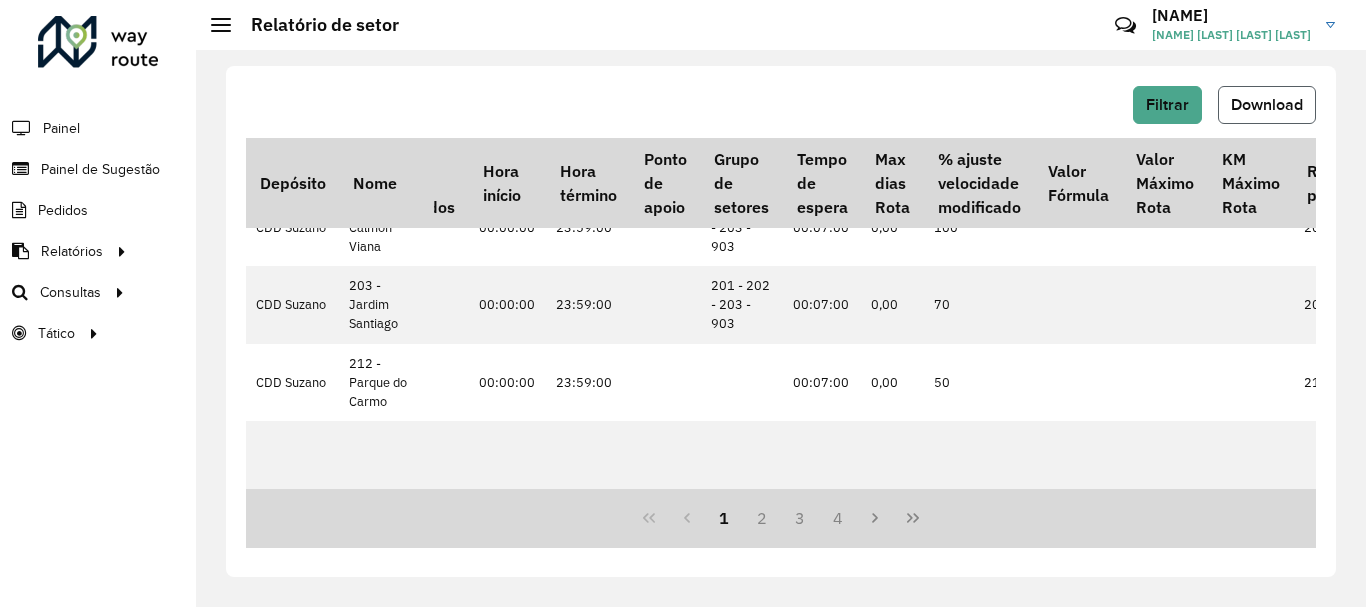 click on "Download" 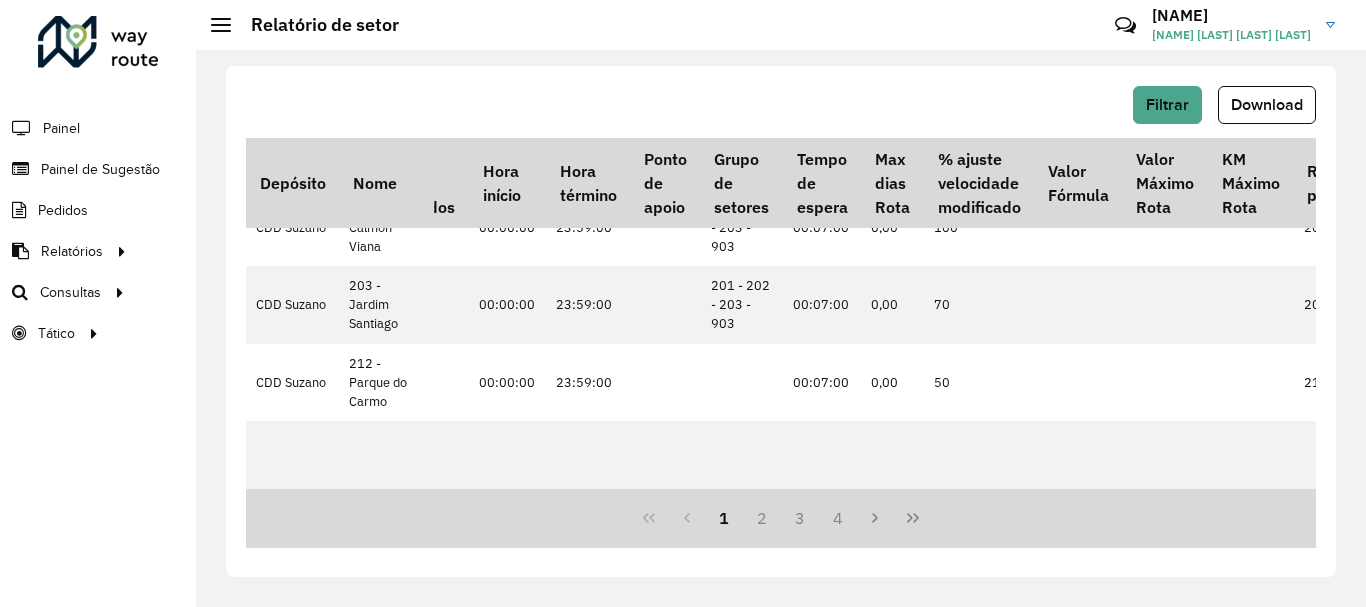 drag, startPoint x: 1005, startPoint y: 482, endPoint x: 1029, endPoint y: 483, distance: 24.020824 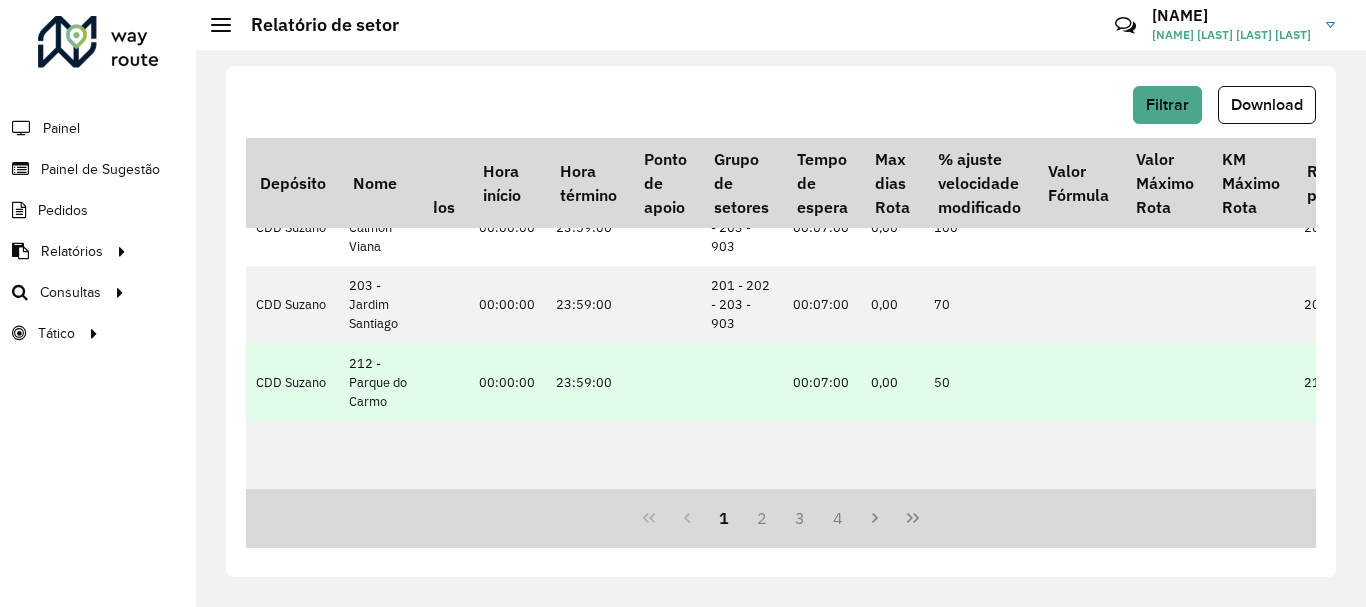 drag, startPoint x: 1031, startPoint y: 482, endPoint x: 1066, endPoint y: 475, distance: 35.69314 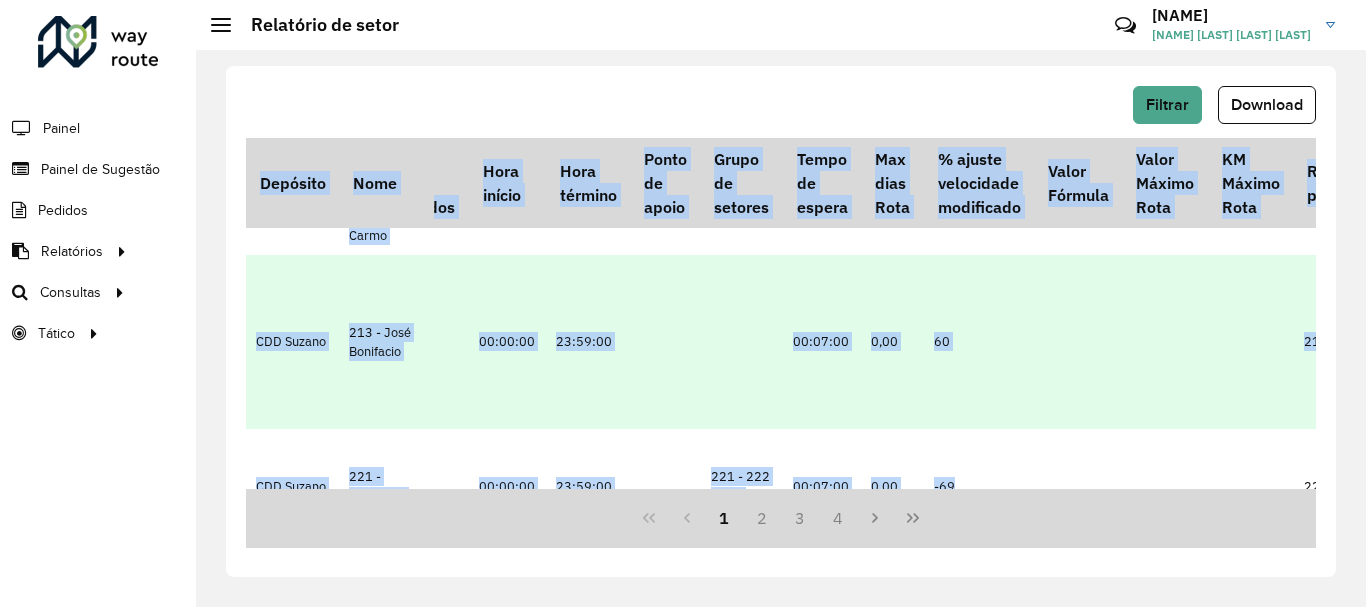 scroll, scrollTop: 1499, scrollLeft: 590, axis: both 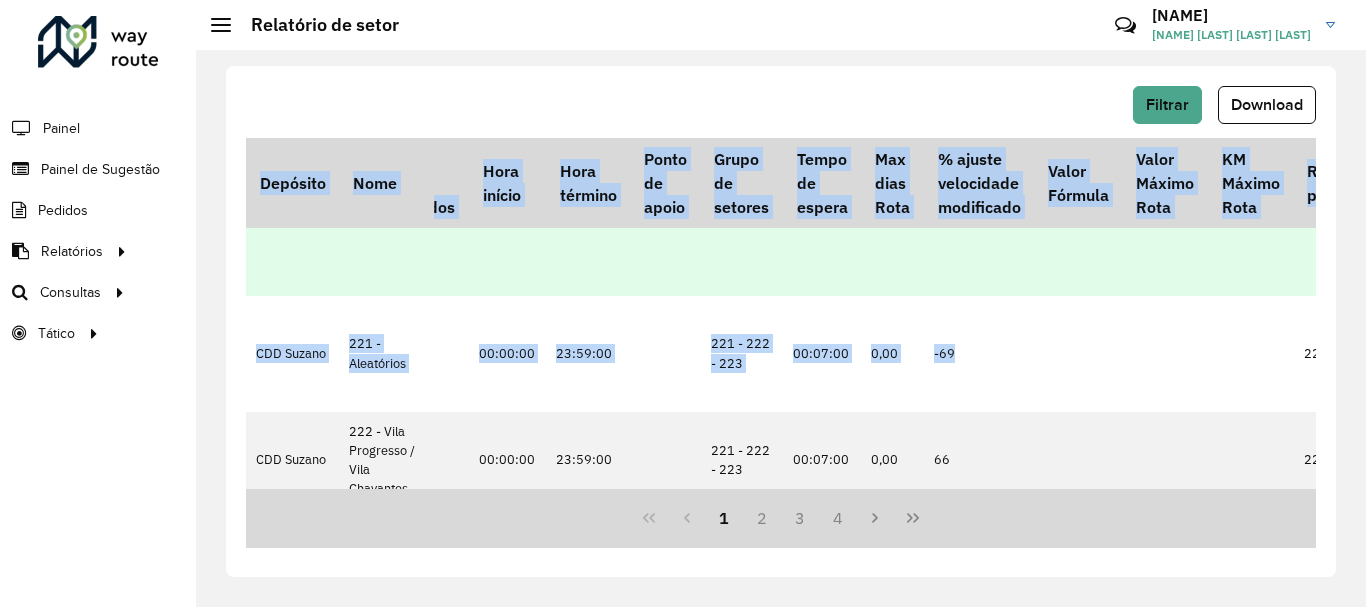 drag, startPoint x: 1047, startPoint y: 489, endPoint x: 1152, endPoint y: 481, distance: 105.30432 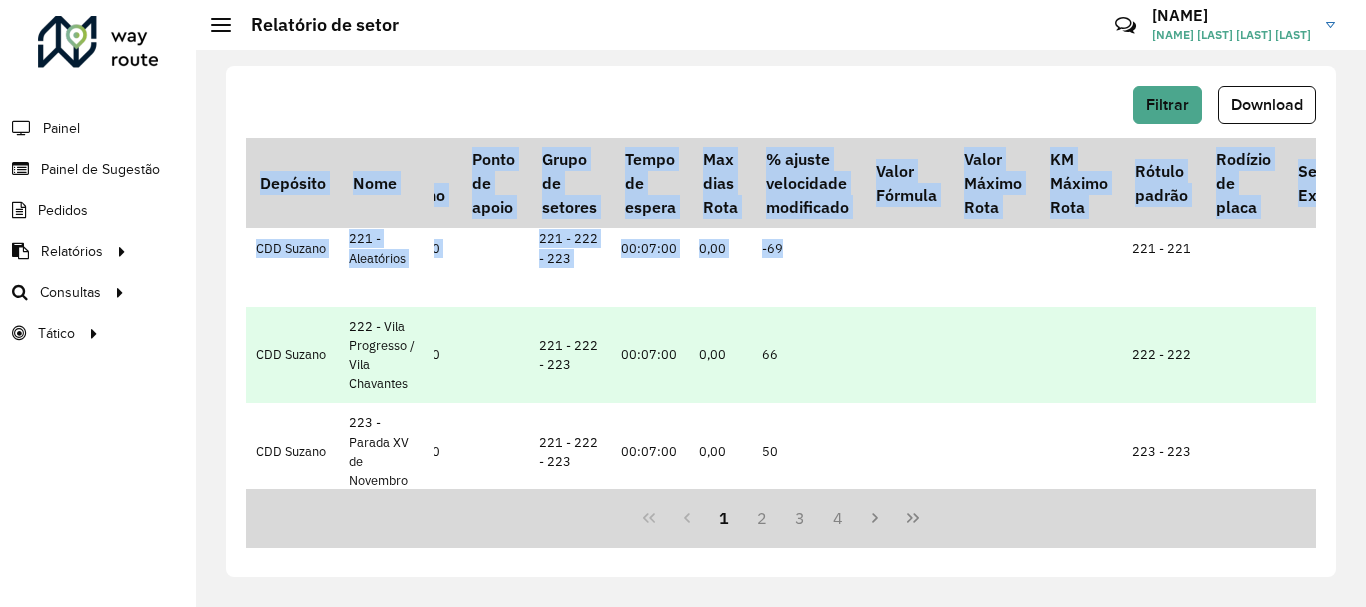 click at bounding box center [1243, 355] 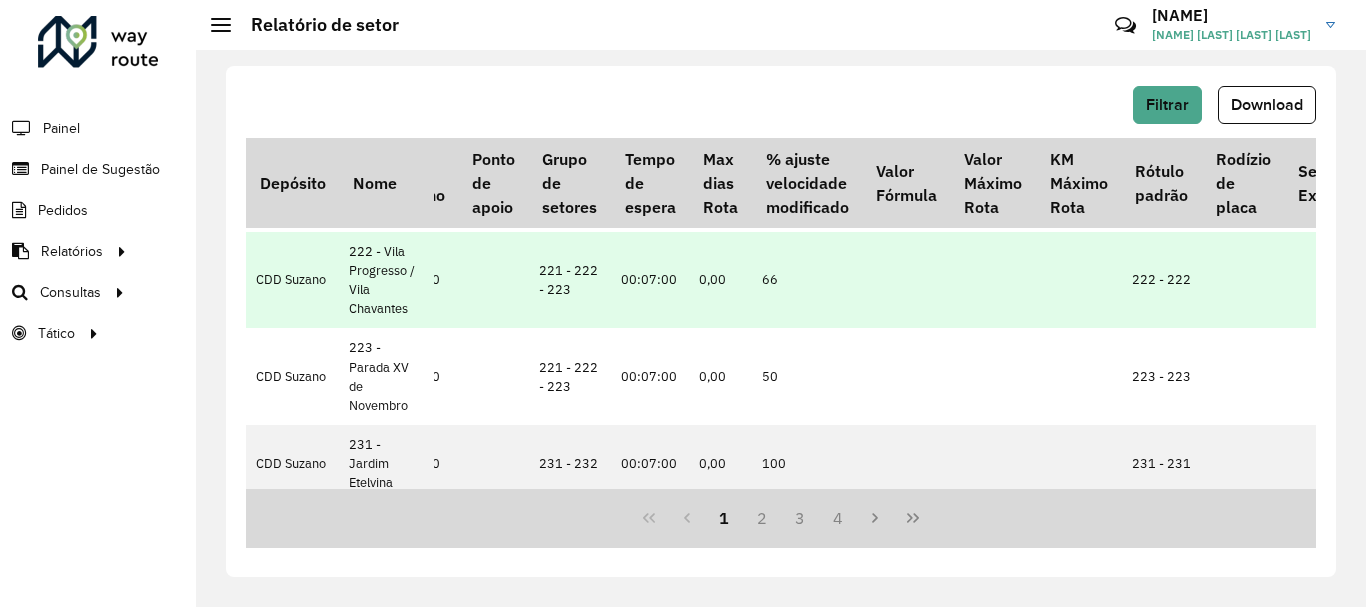 scroll, scrollTop: 1834, scrollLeft: 762, axis: both 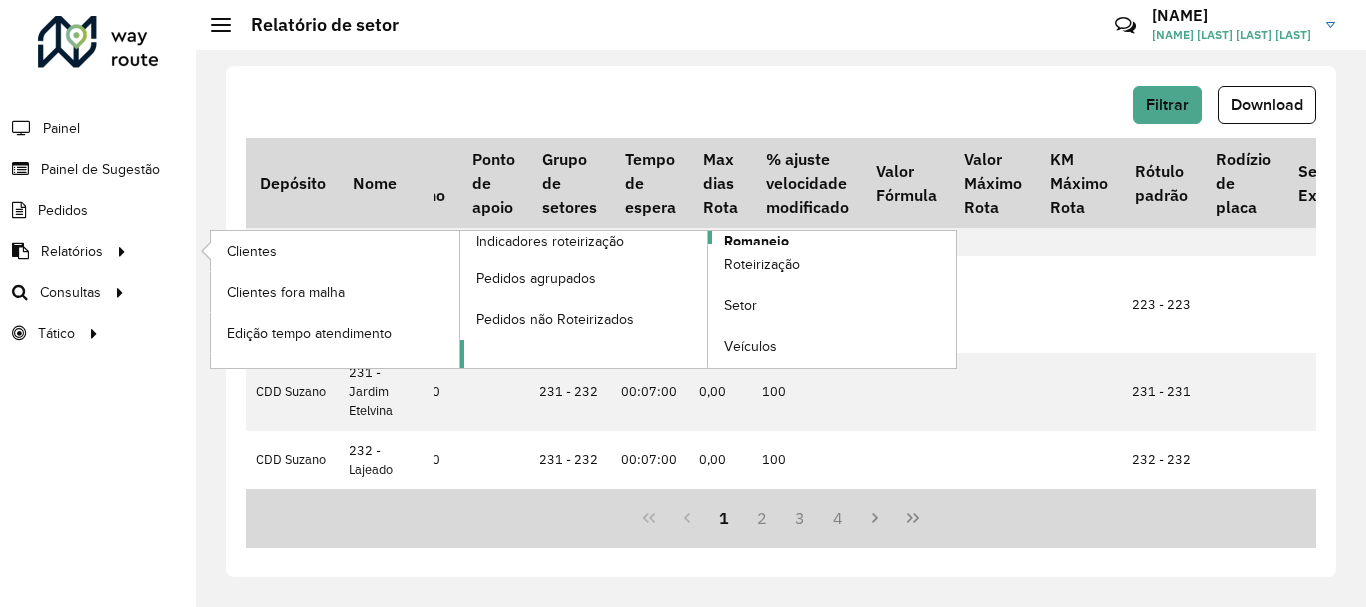 click on "Romaneio" 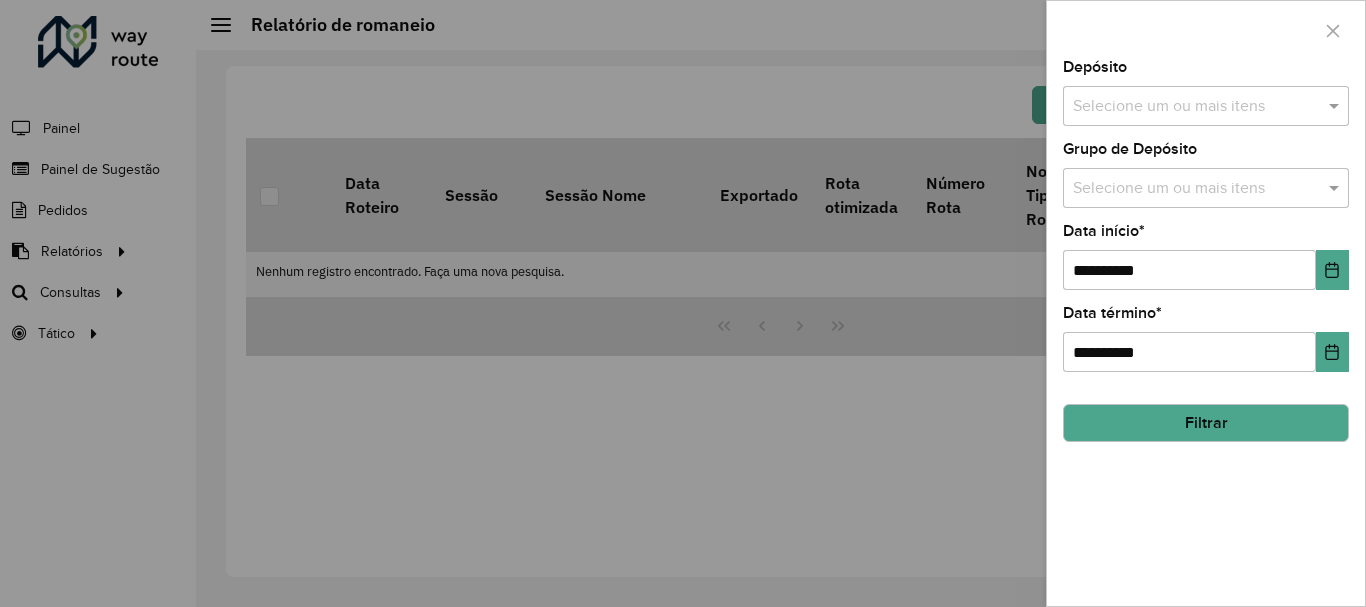 click at bounding box center [1196, 107] 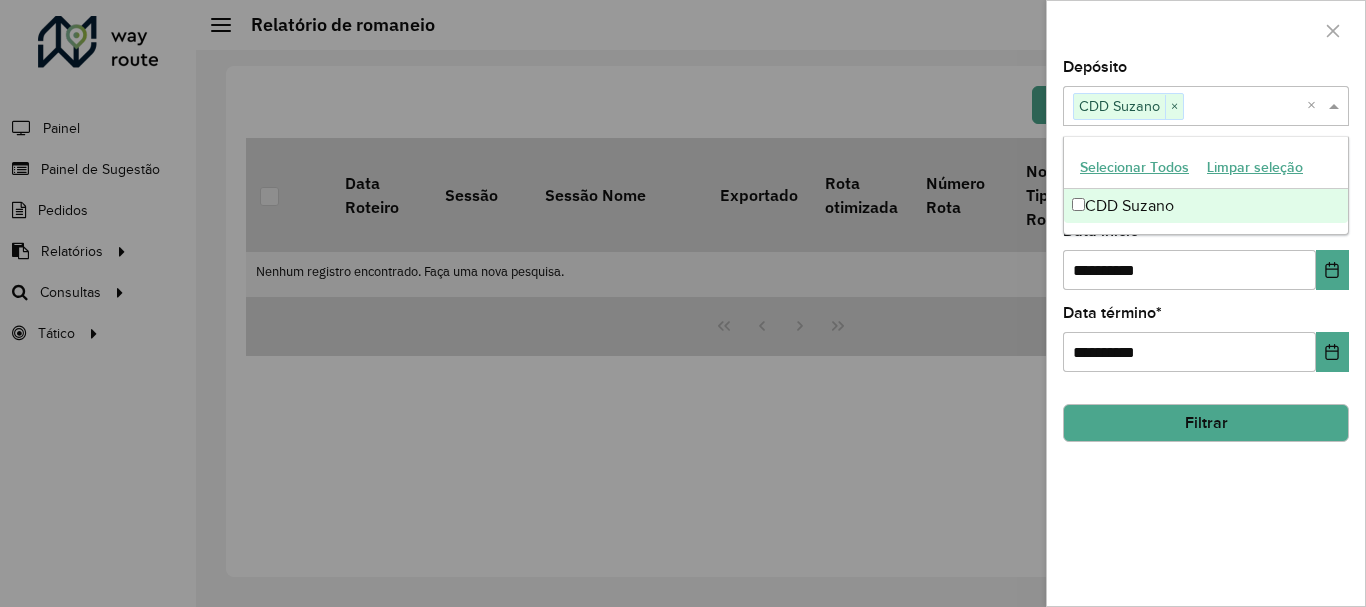 click at bounding box center (1336, 106) 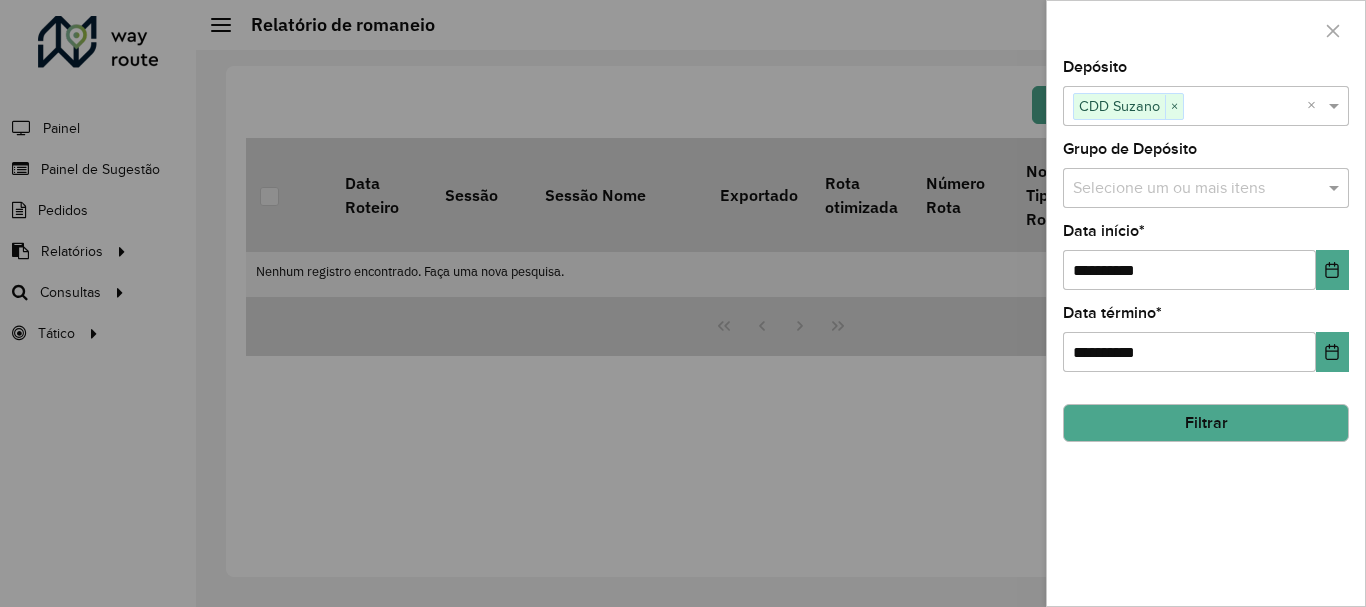 click on "Selecione um ou mais itens" at bounding box center (1206, 188) 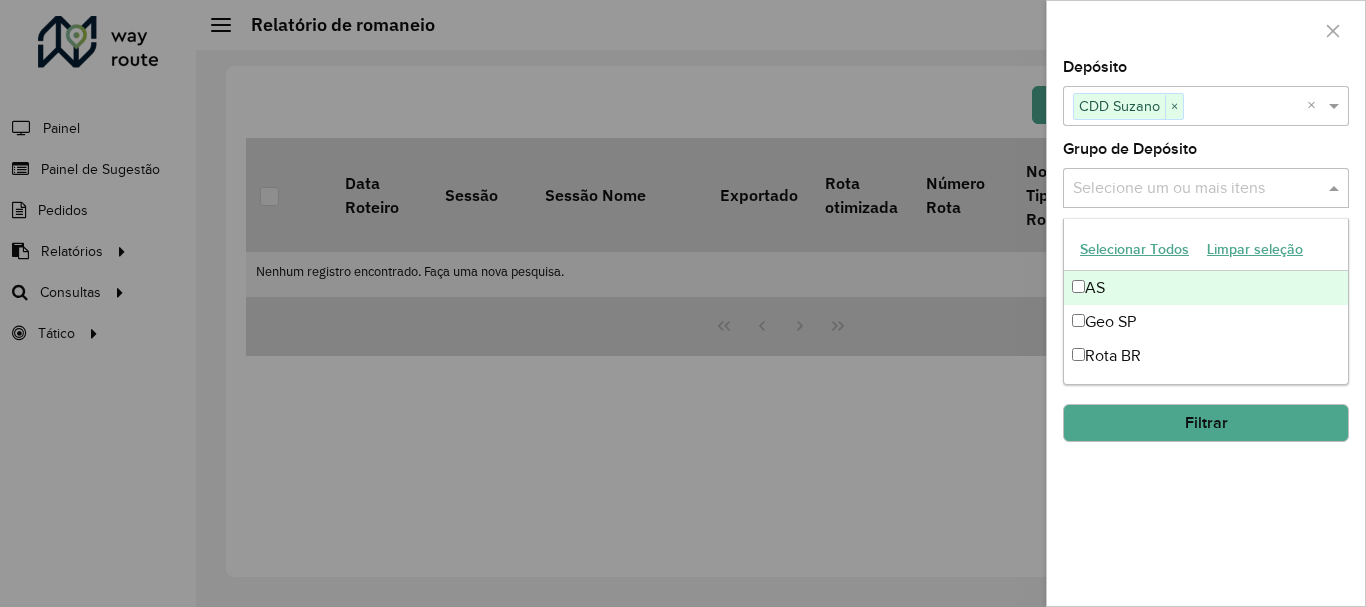 click on "AS" at bounding box center [1206, 288] 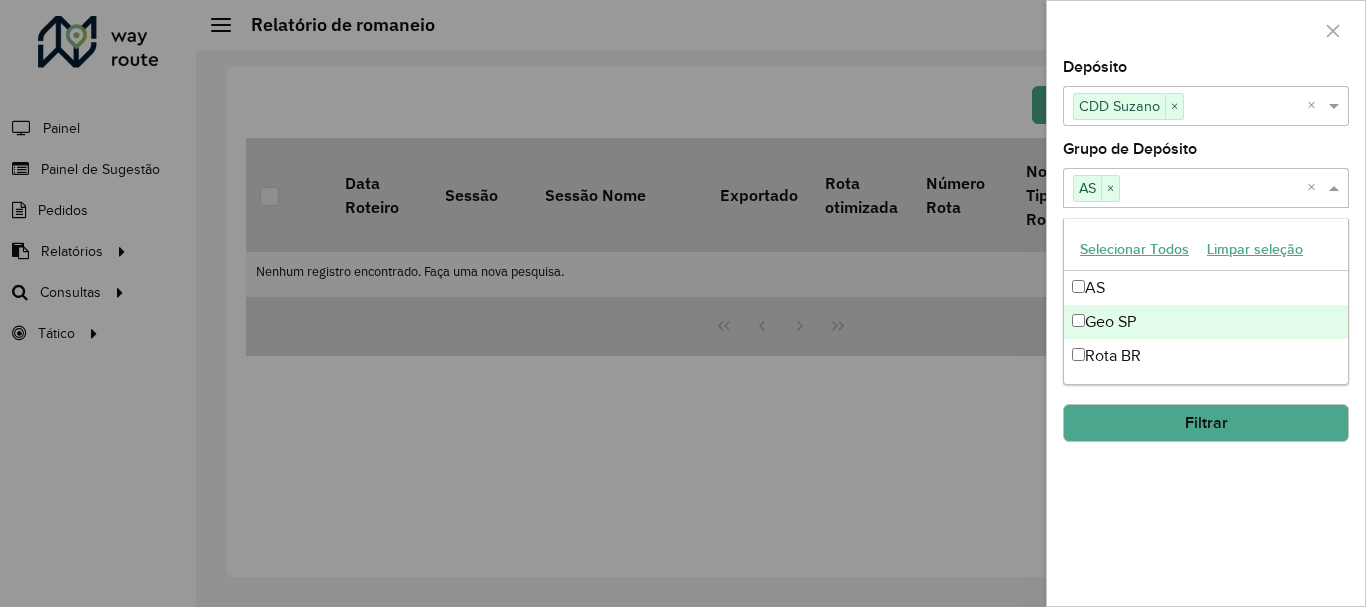 click on "Geo SP" at bounding box center (1206, 322) 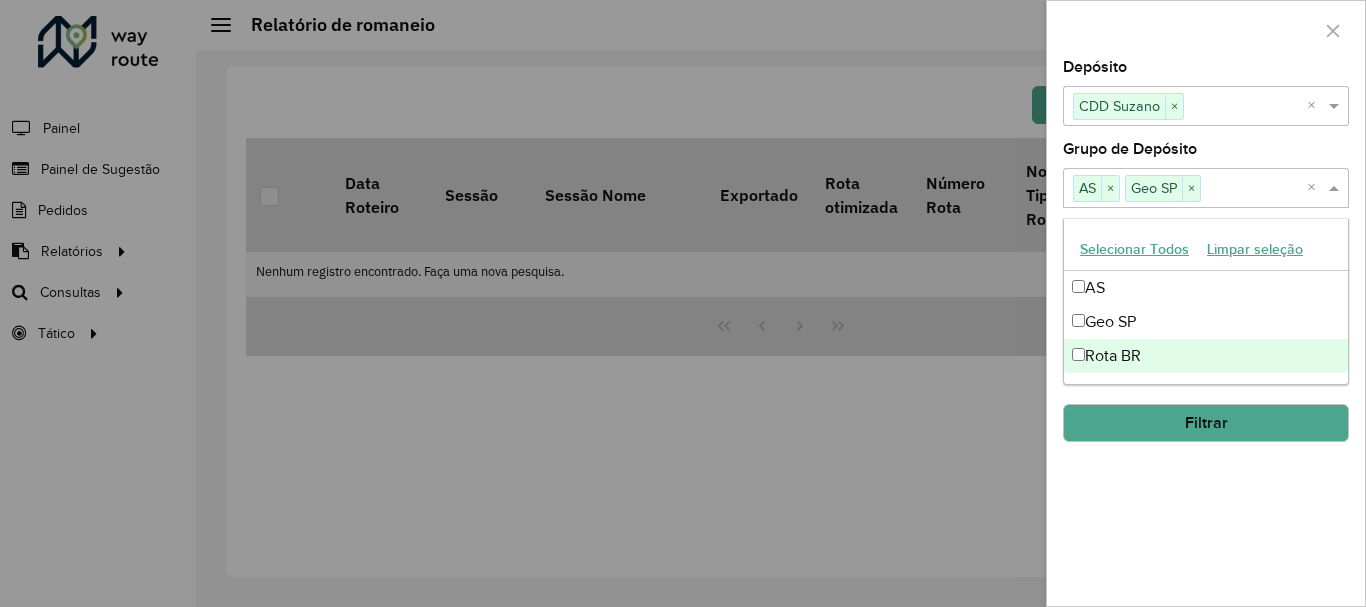 click on "Rota BR" at bounding box center (1206, 356) 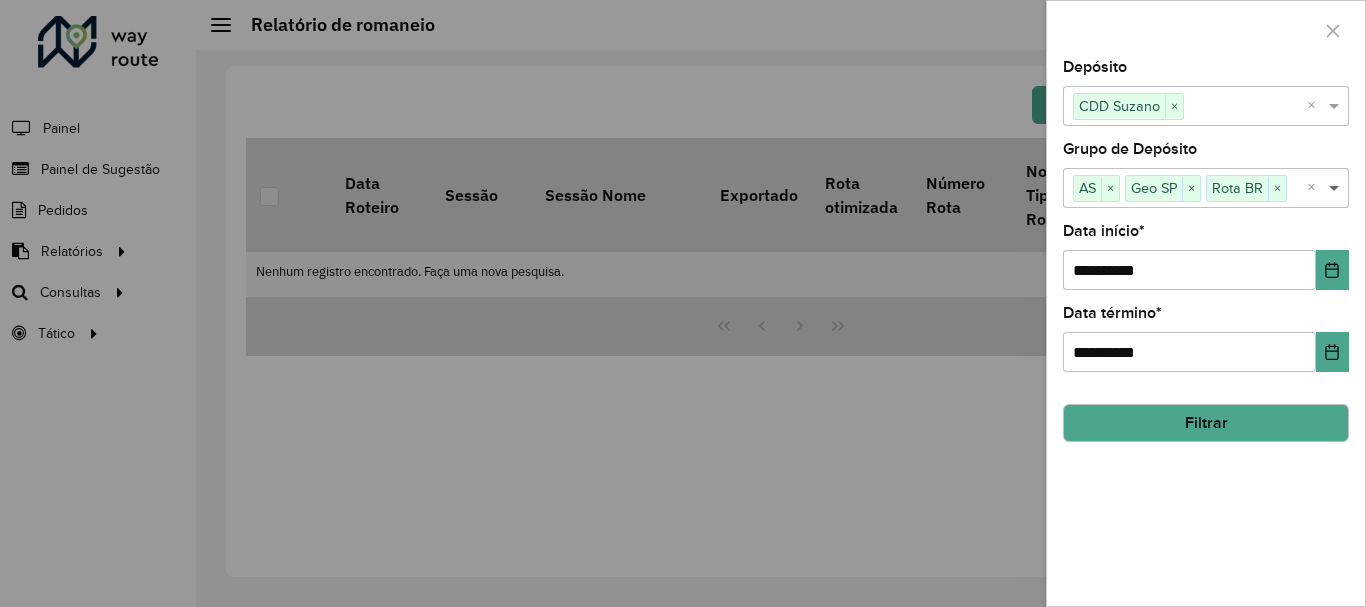 click at bounding box center (1336, 188) 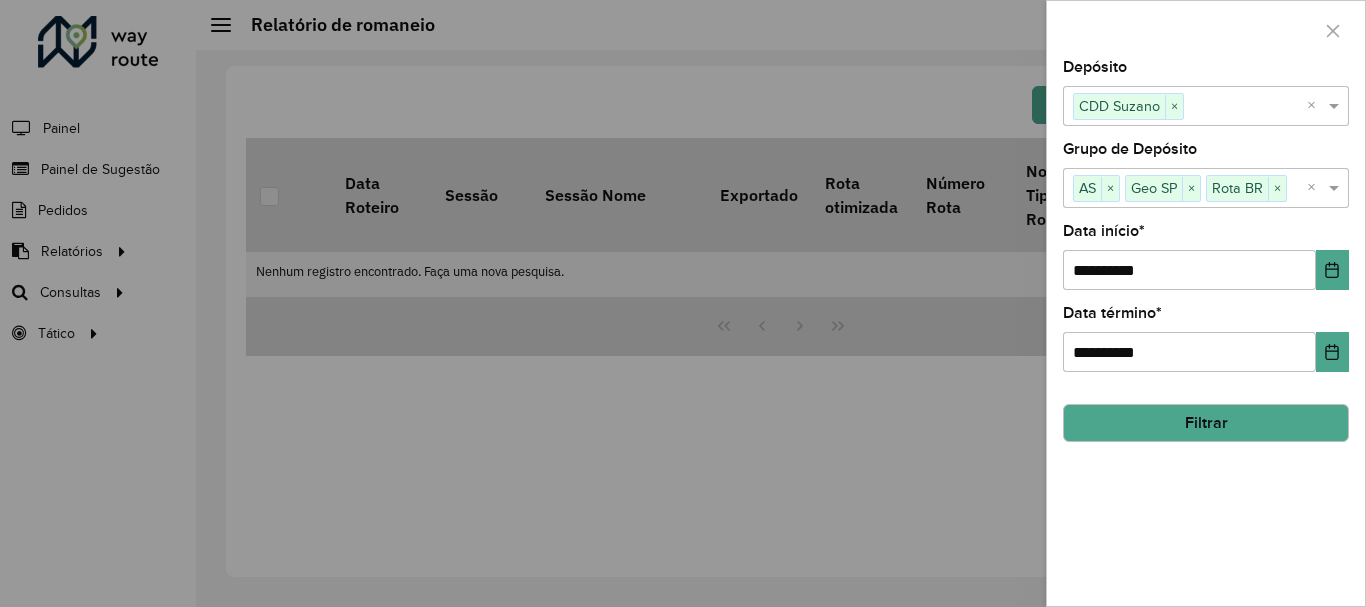 click on "Filtrar" 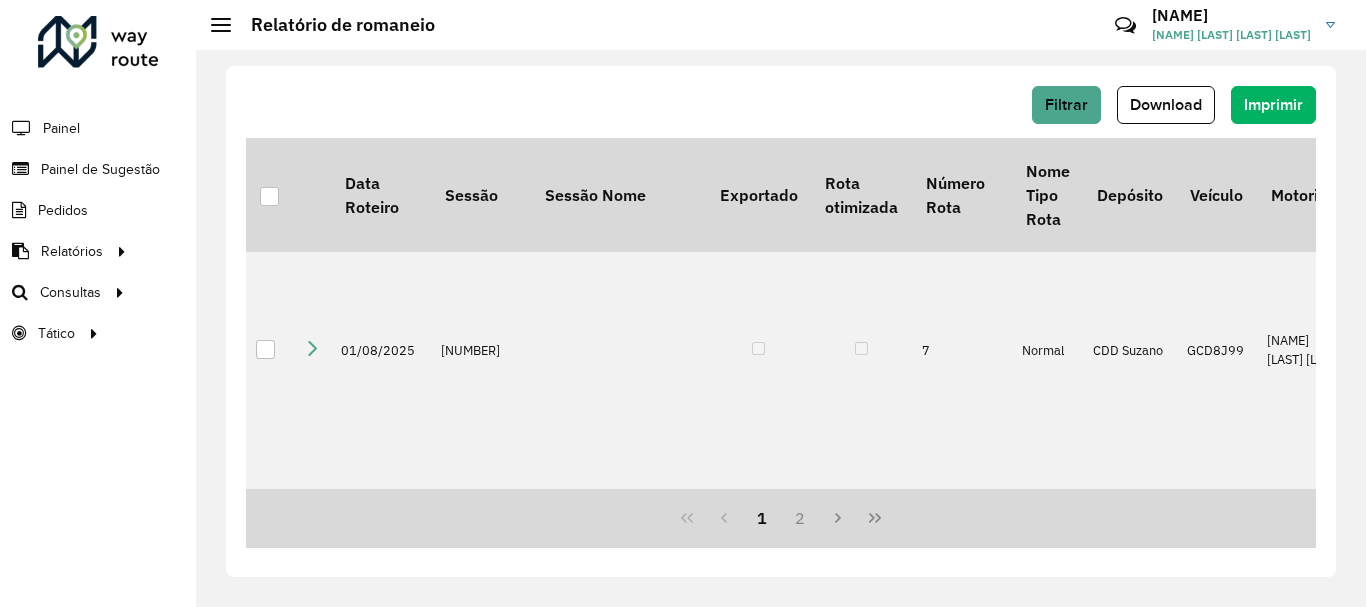 scroll, scrollTop: 1600, scrollLeft: 0, axis: vertical 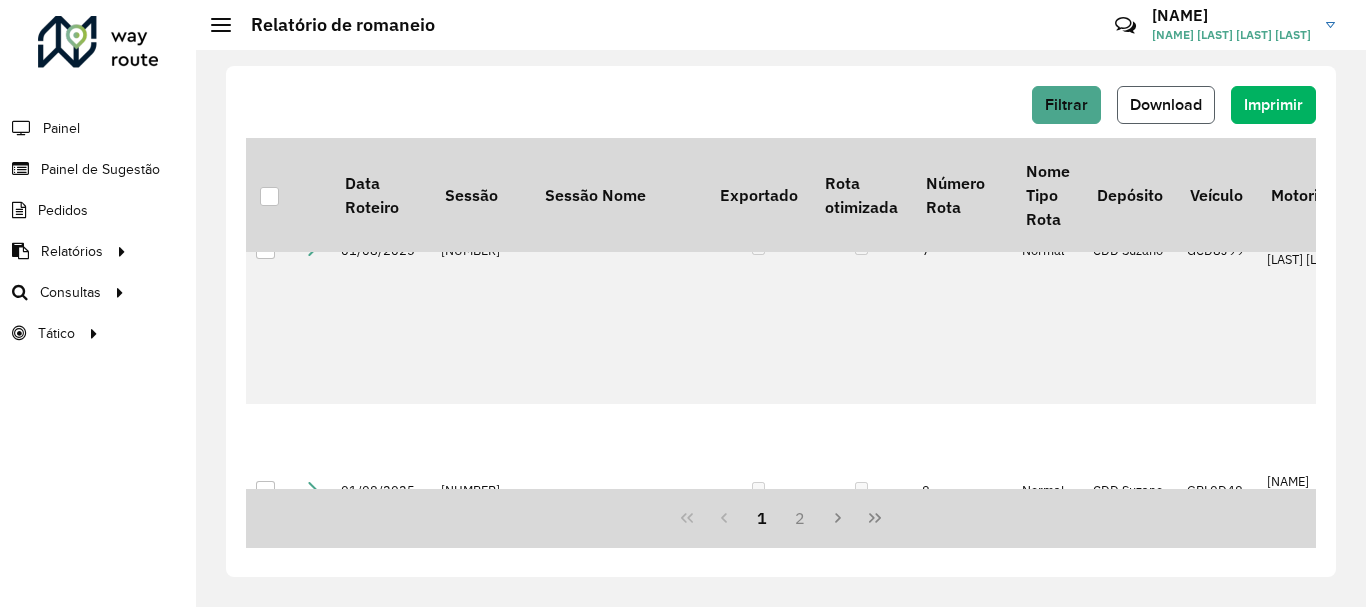click on "Download" 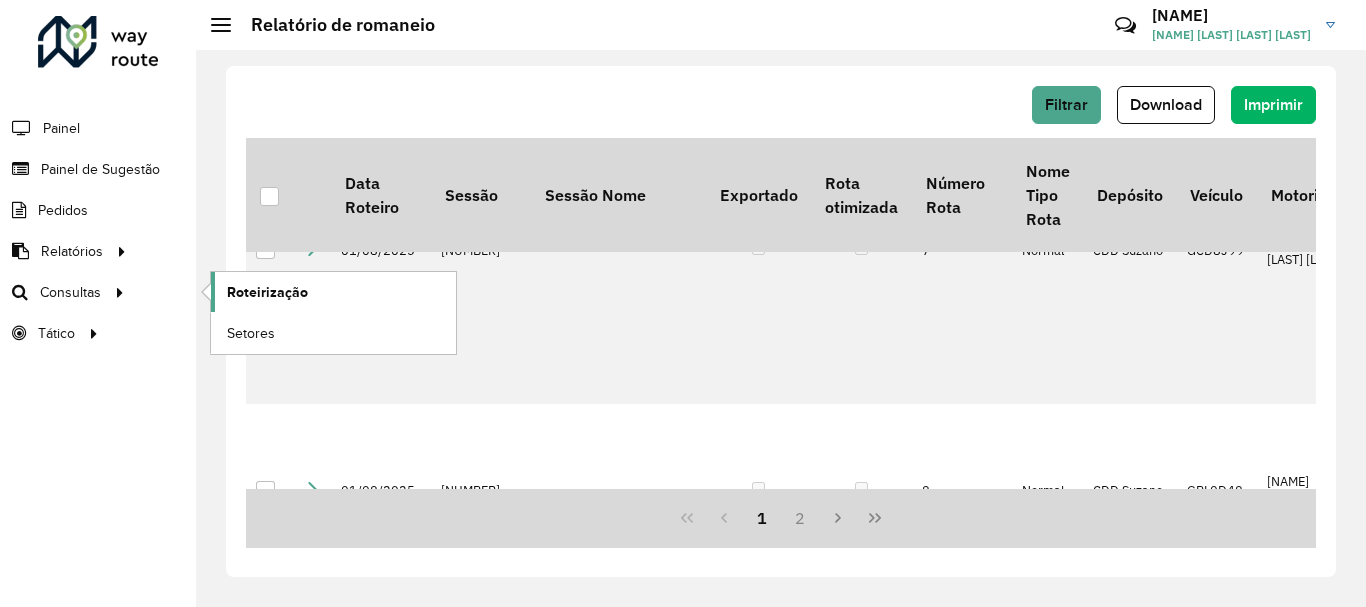 click on "Roteirização" 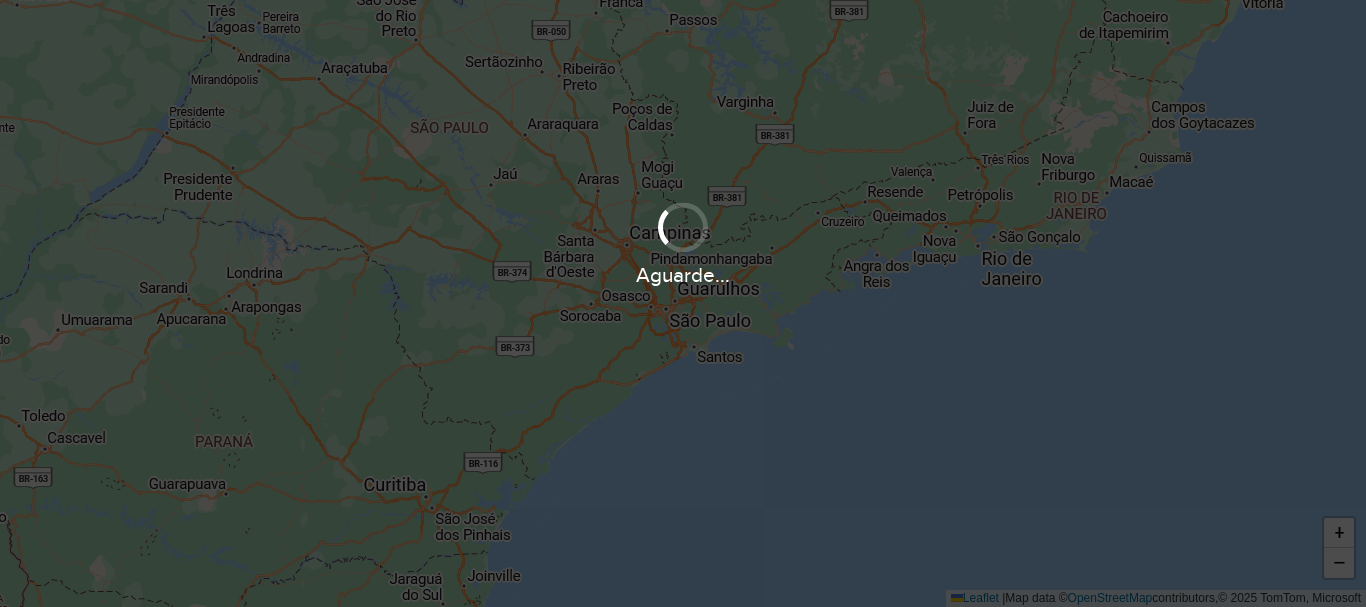 scroll, scrollTop: 0, scrollLeft: 0, axis: both 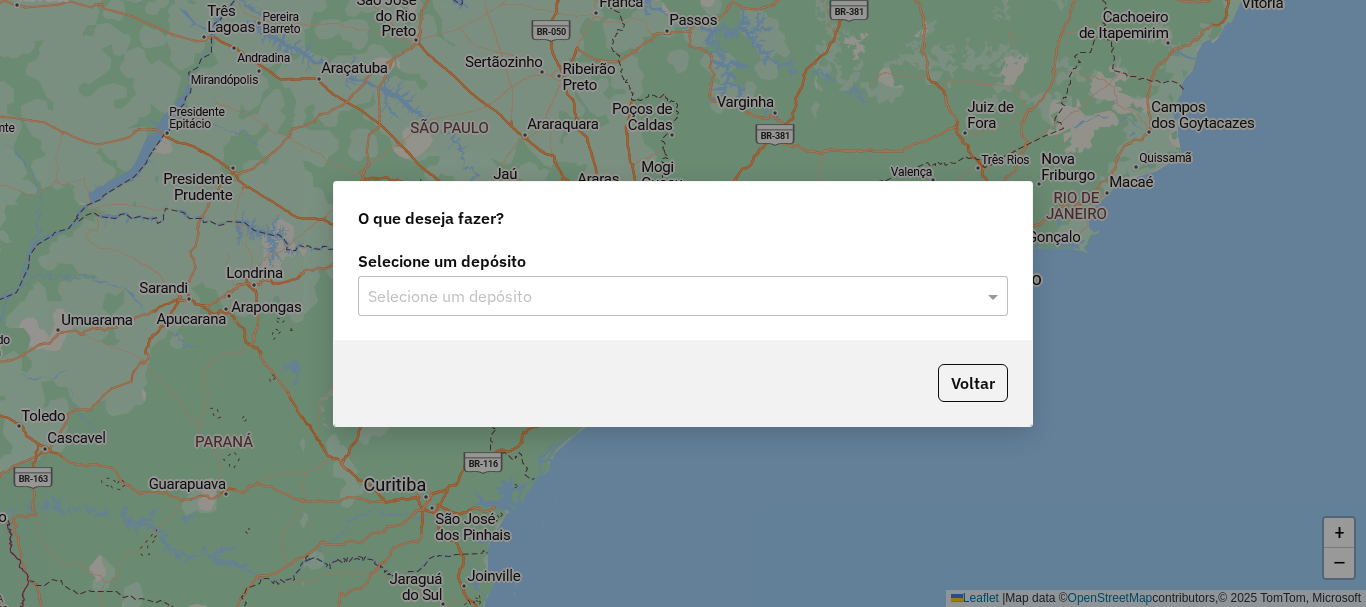 click 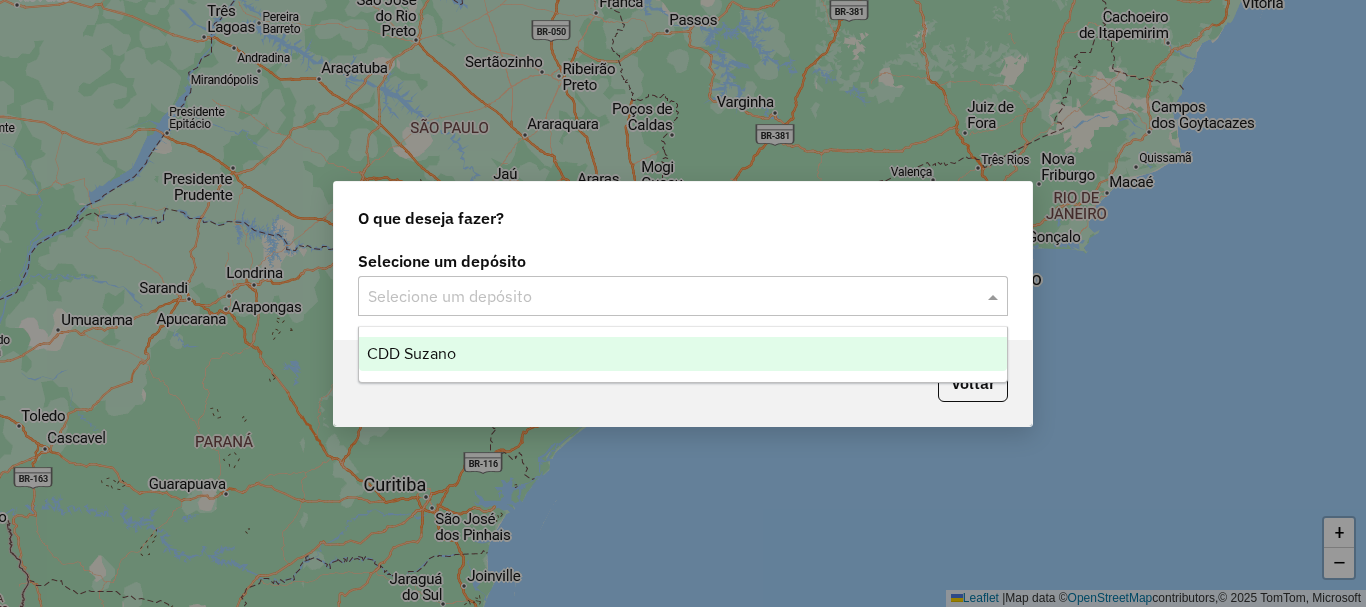 click on "CDD Suzano" at bounding box center [683, 354] 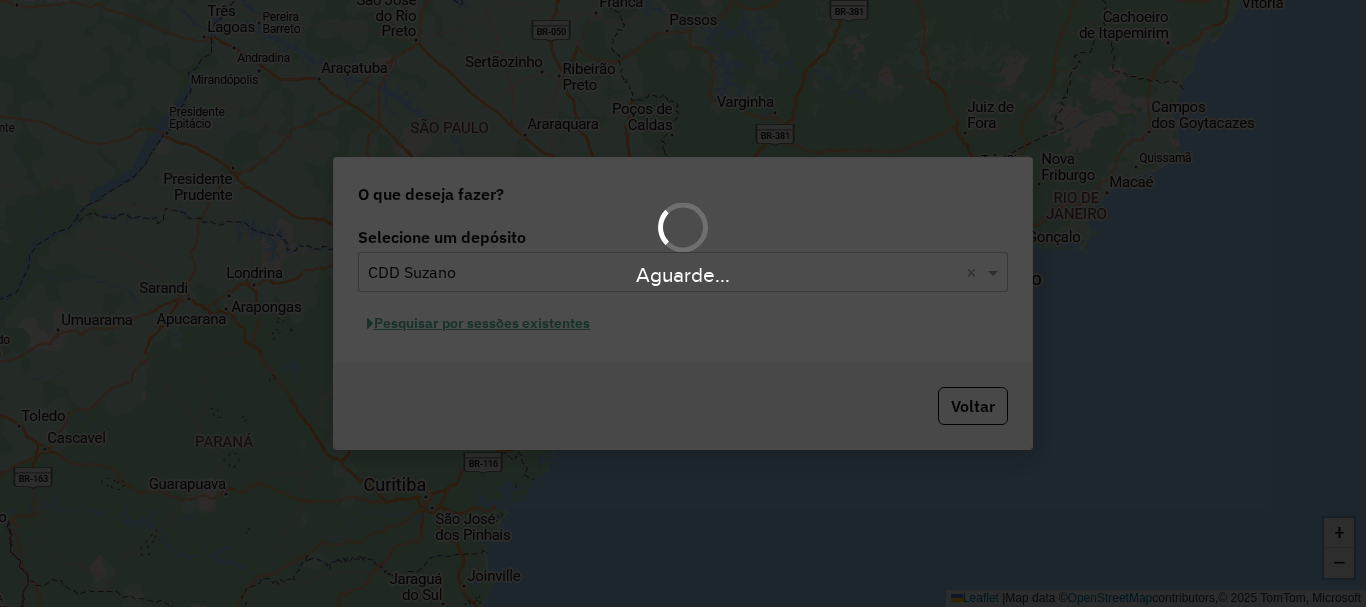 click on "Aguarde..." at bounding box center [683, 303] 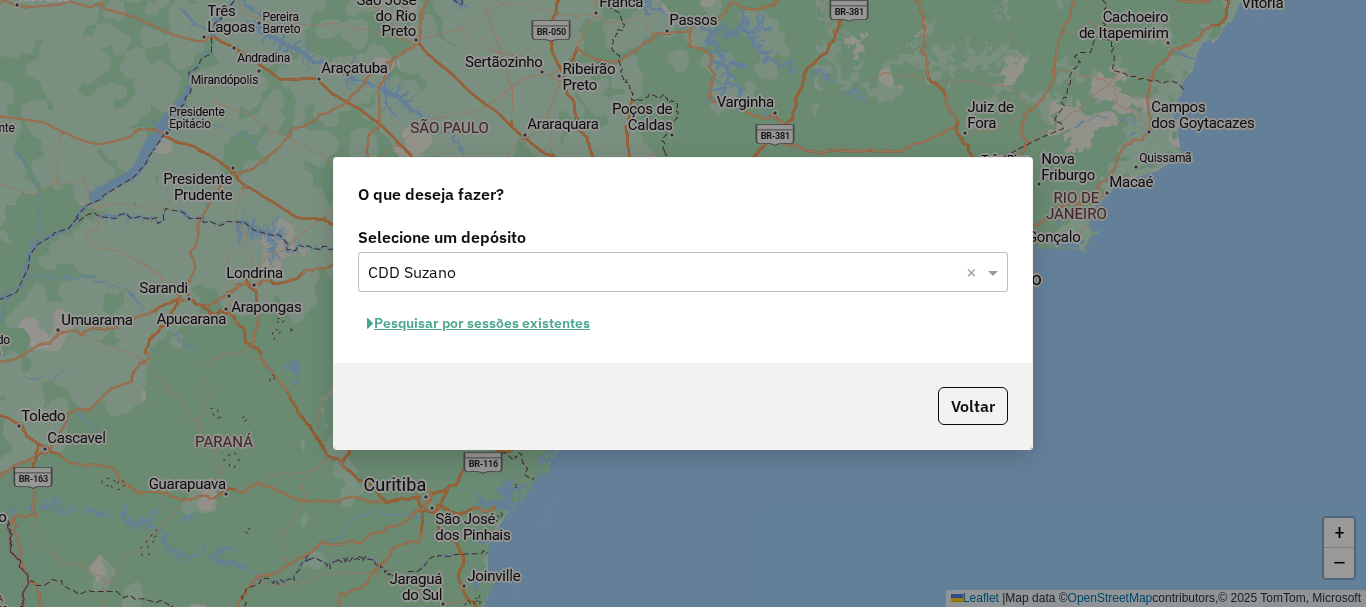 click 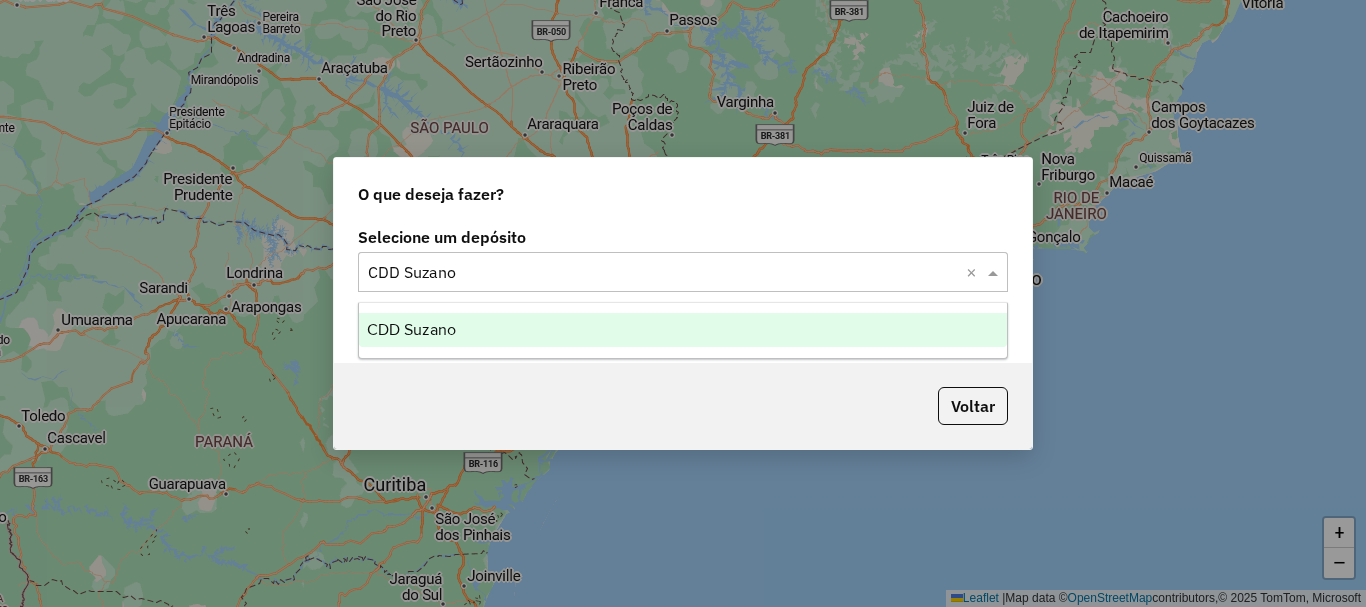 click on "CDD Suzano" at bounding box center [683, 330] 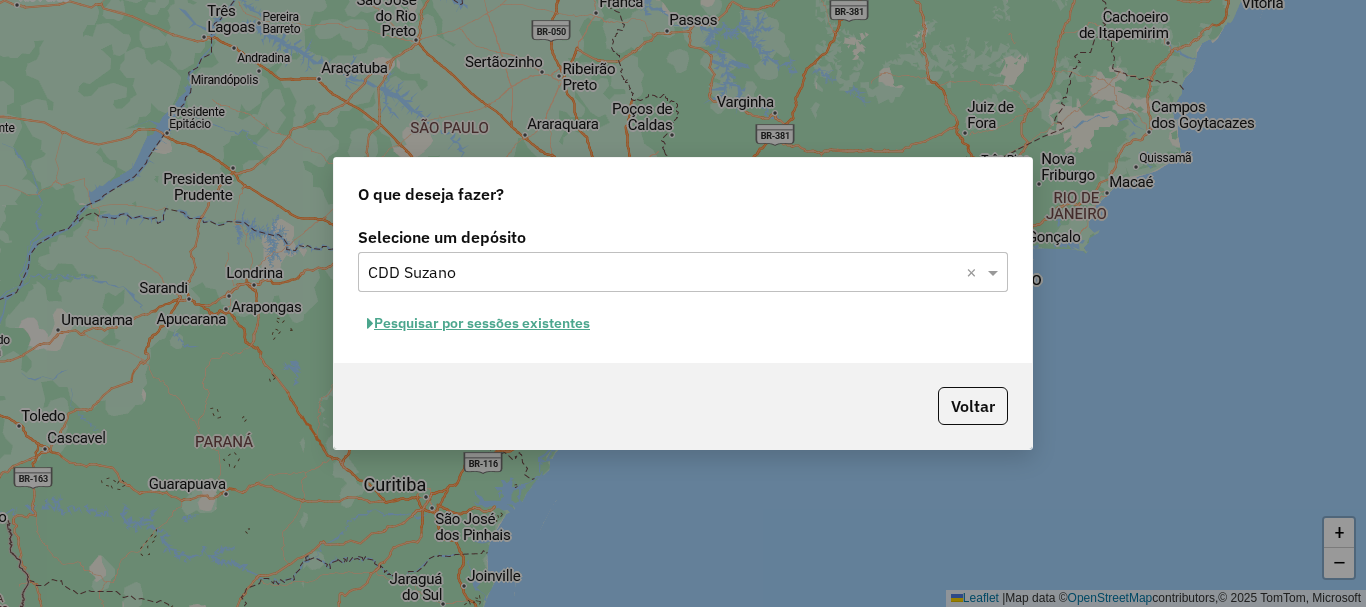 click on "Pesquisar por sessões existentes" 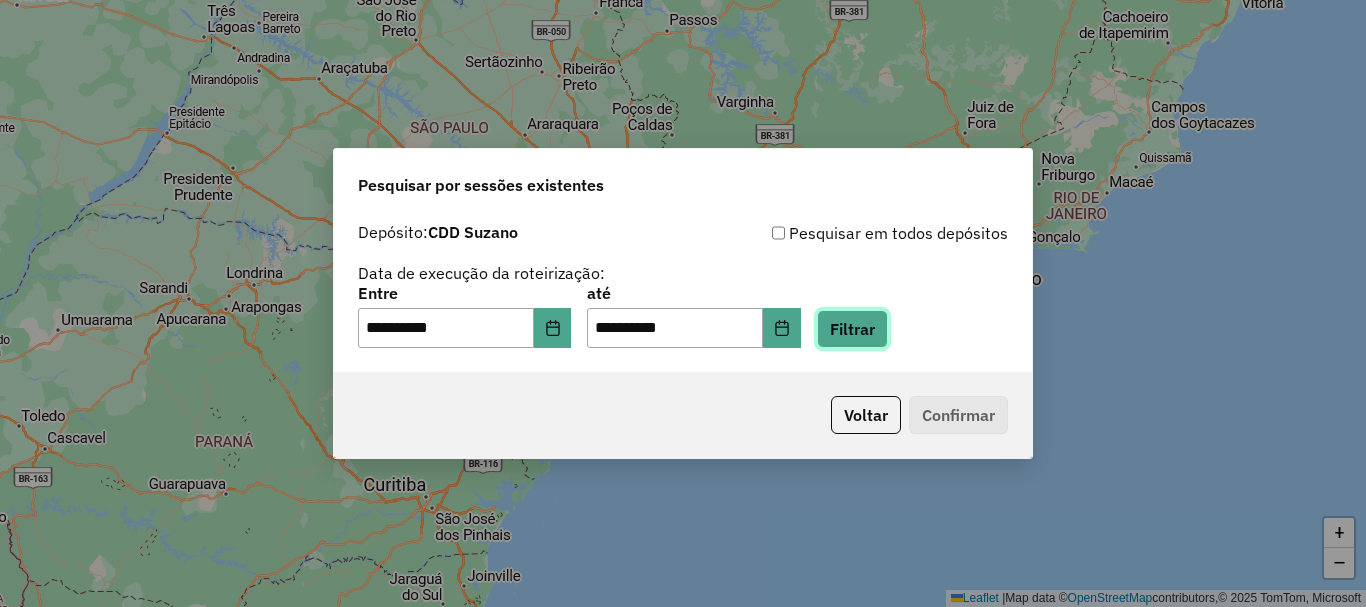 click on "Filtrar" 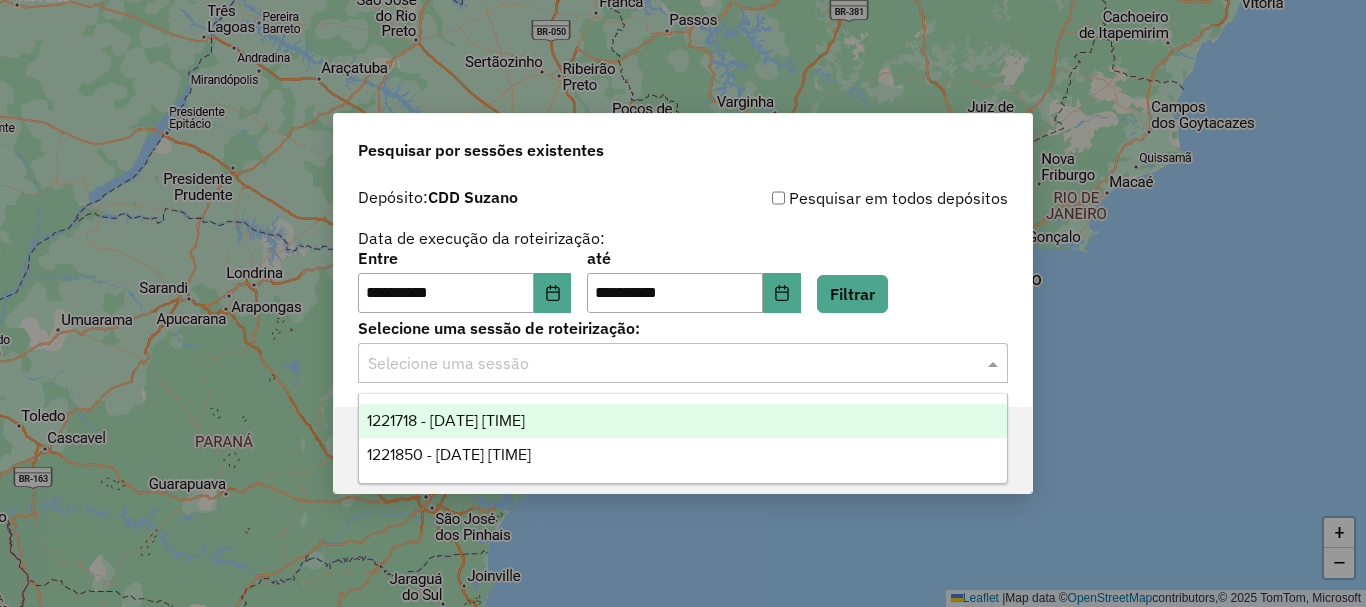 click 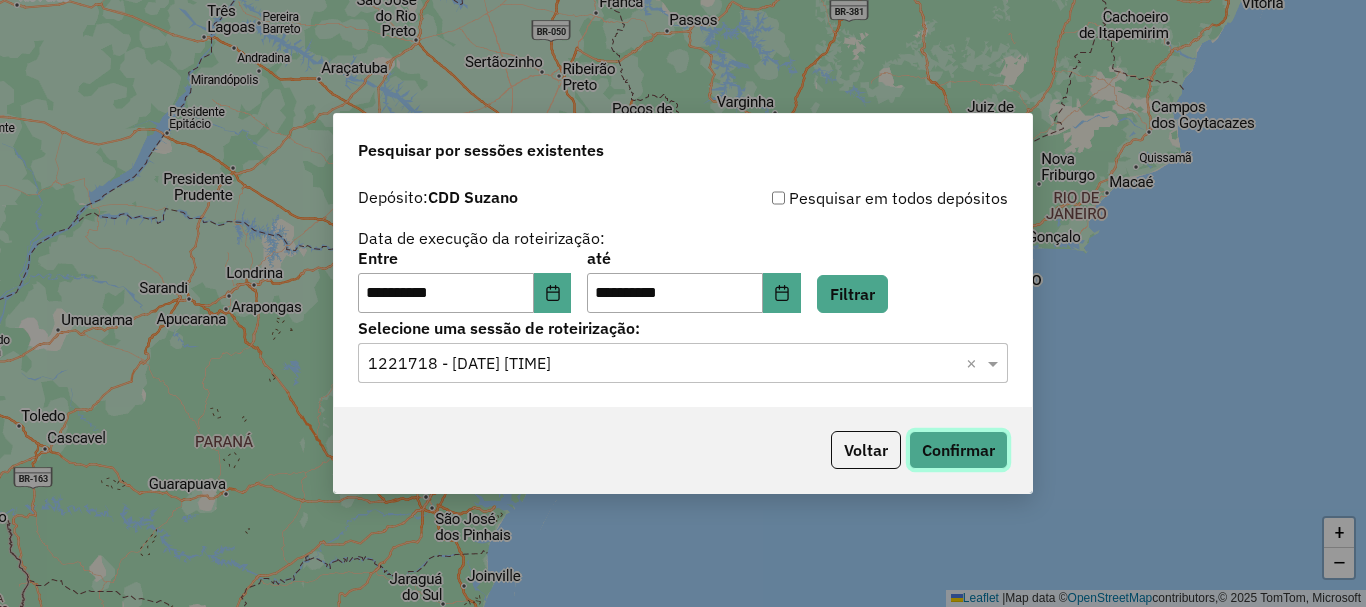 click on "Confirmar" 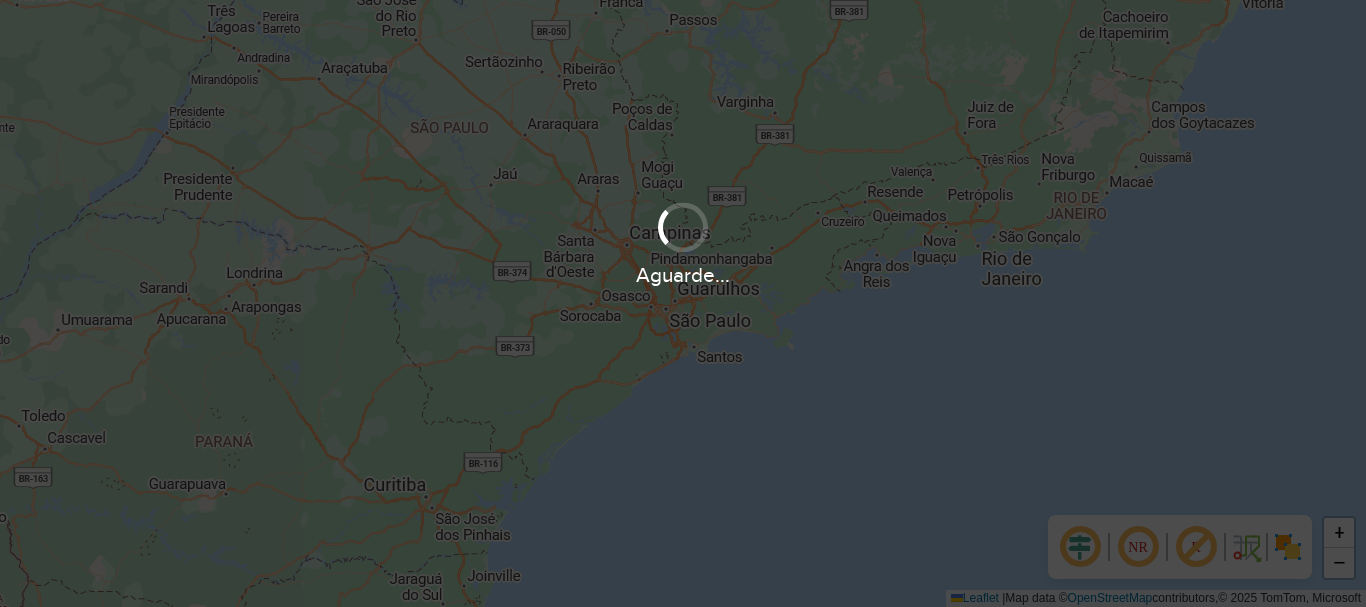 scroll, scrollTop: 0, scrollLeft: 0, axis: both 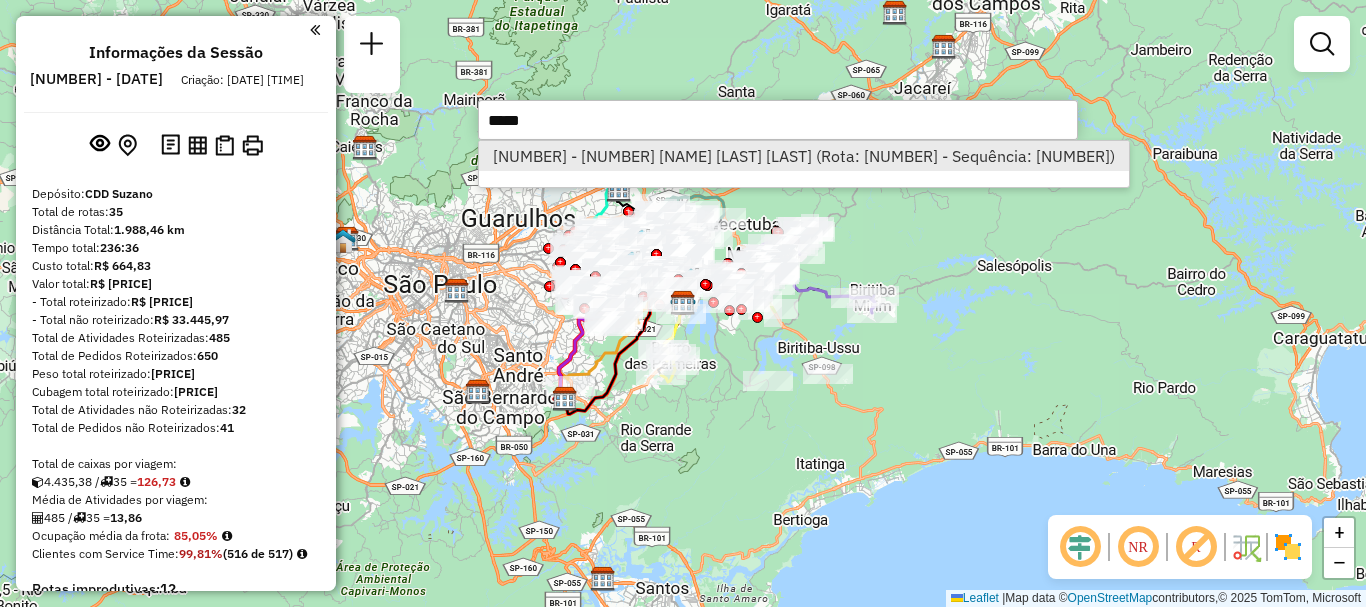 type on "*****" 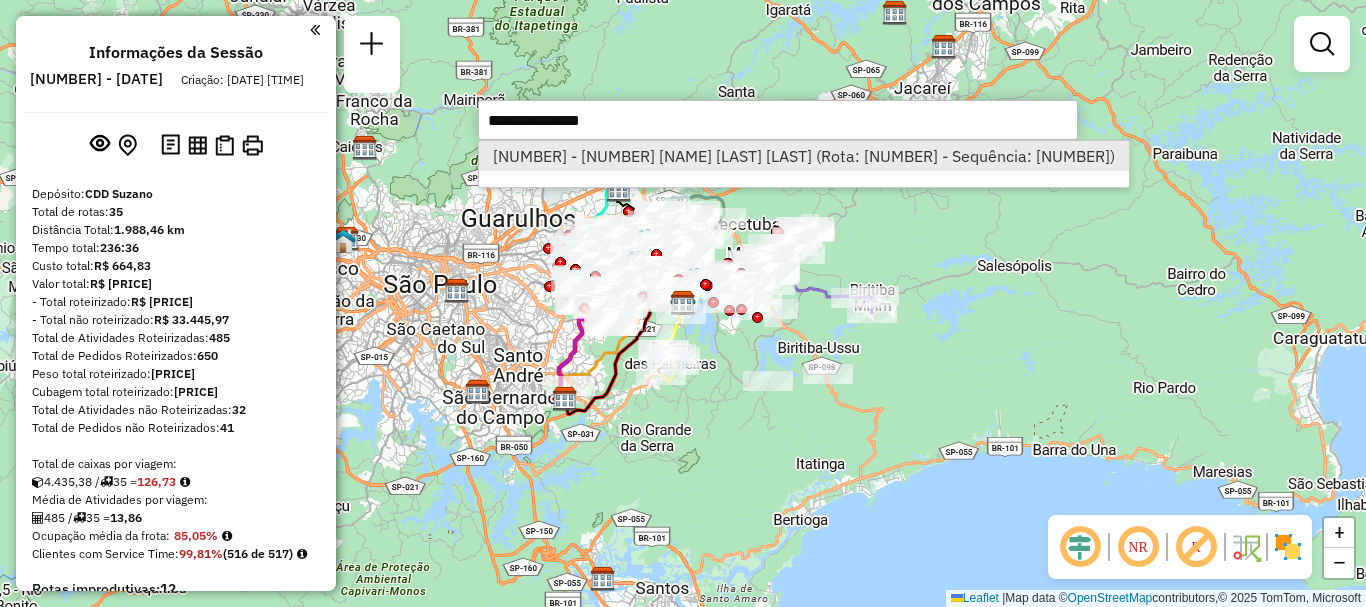 select on "**********" 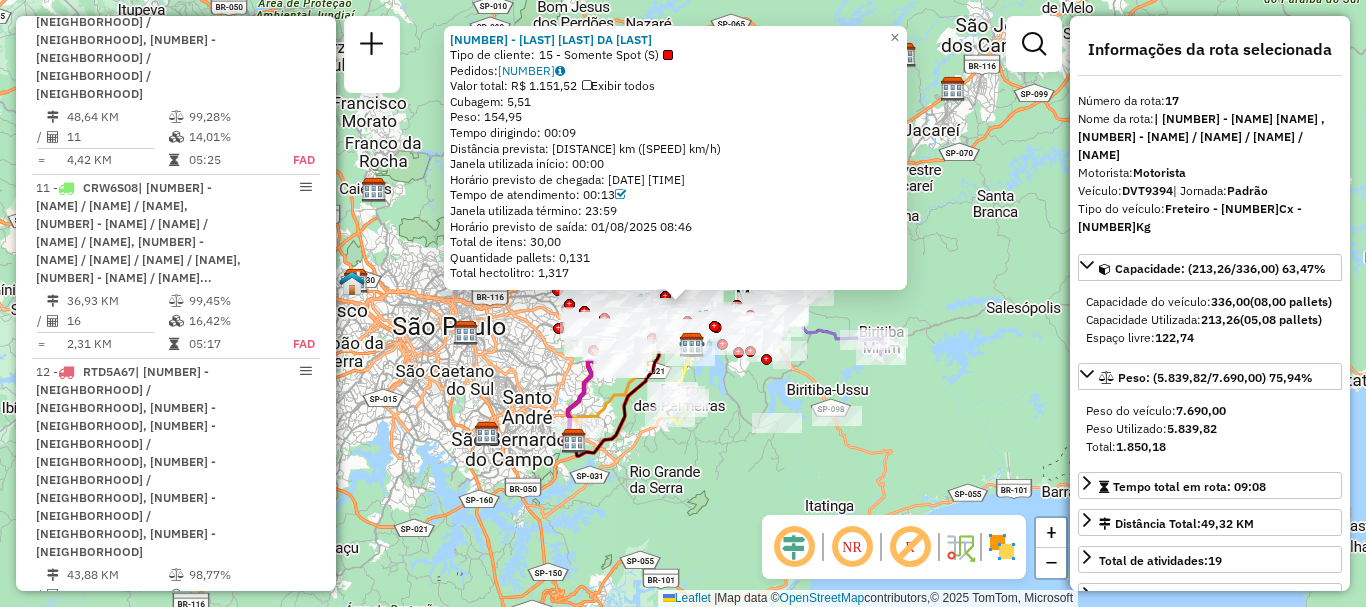 scroll, scrollTop: 3548, scrollLeft: 0, axis: vertical 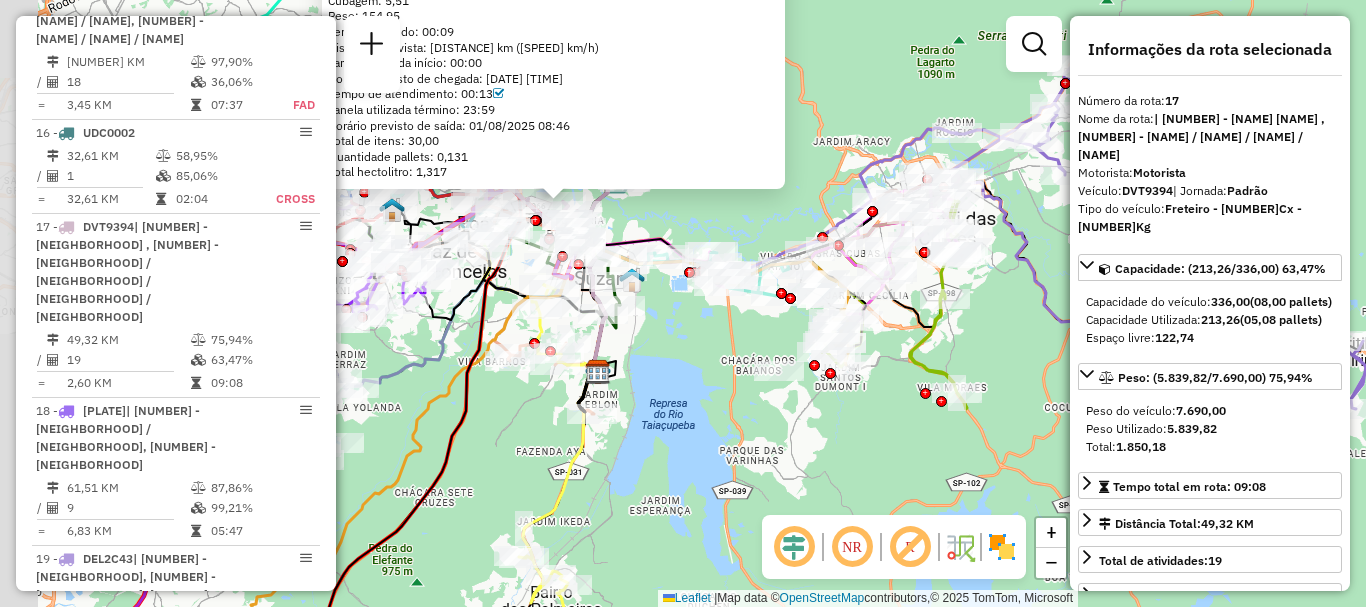 drag, startPoint x: 690, startPoint y: 221, endPoint x: 773, endPoint y: 220, distance: 83.00603 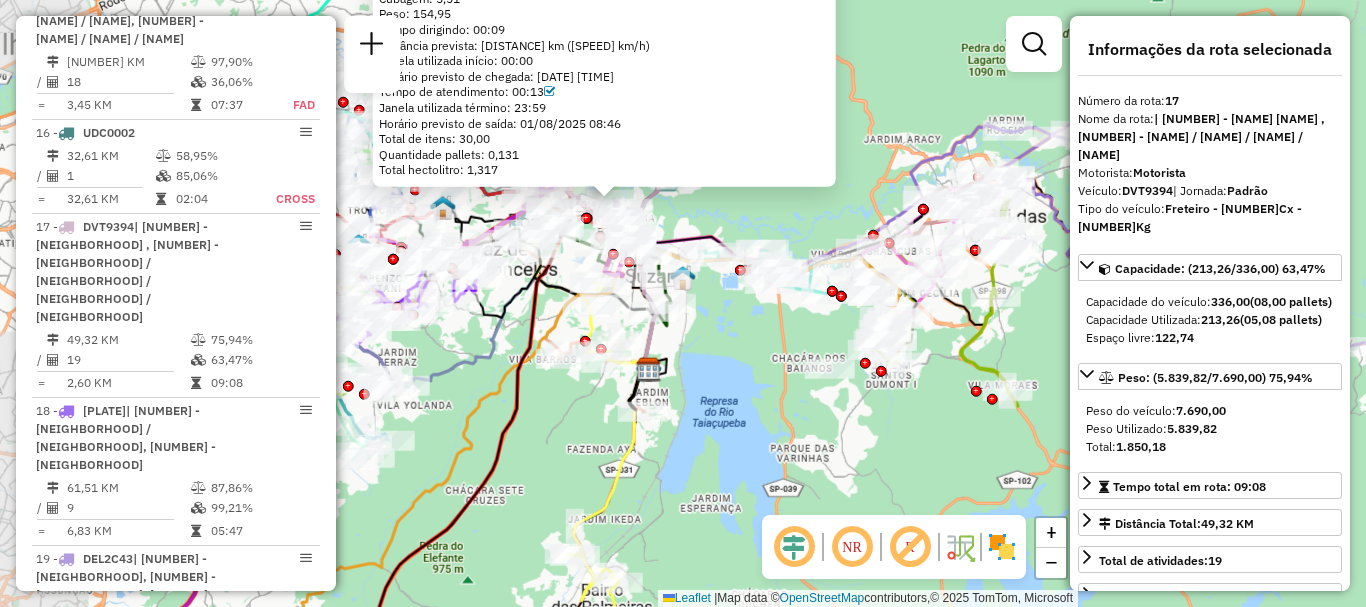 drag, startPoint x: 773, startPoint y: 220, endPoint x: 783, endPoint y: 221, distance: 10.049875 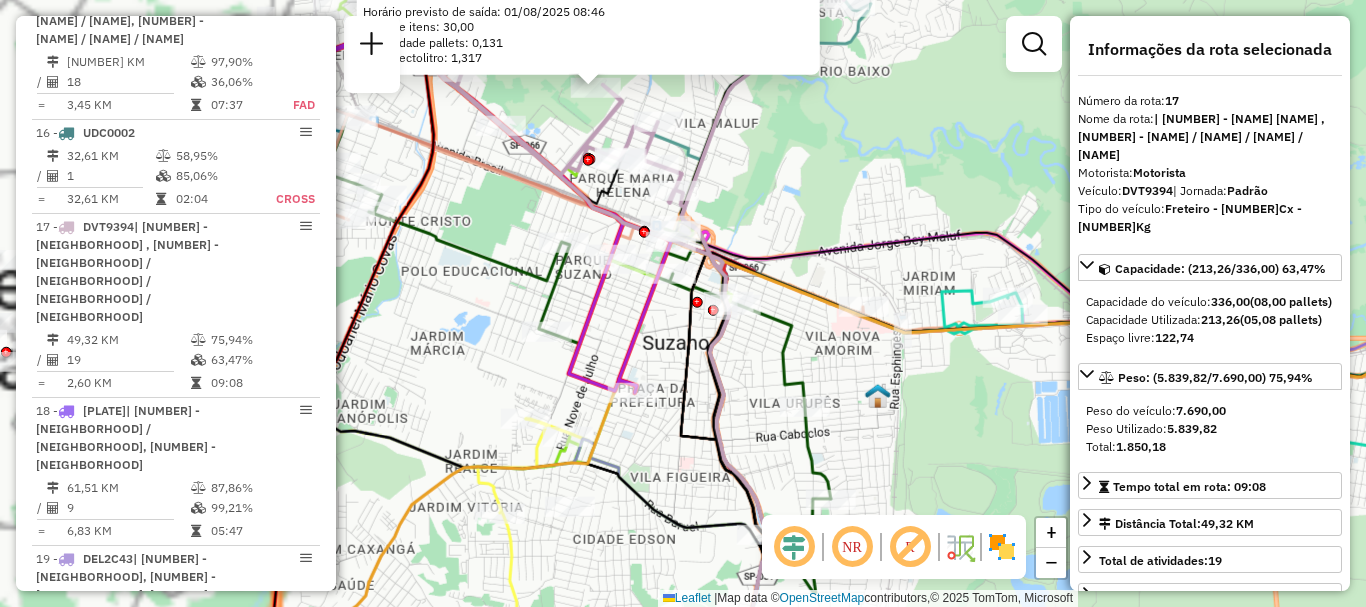 drag, startPoint x: 709, startPoint y: 210, endPoint x: 1068, endPoint y: 196, distance: 359.2729 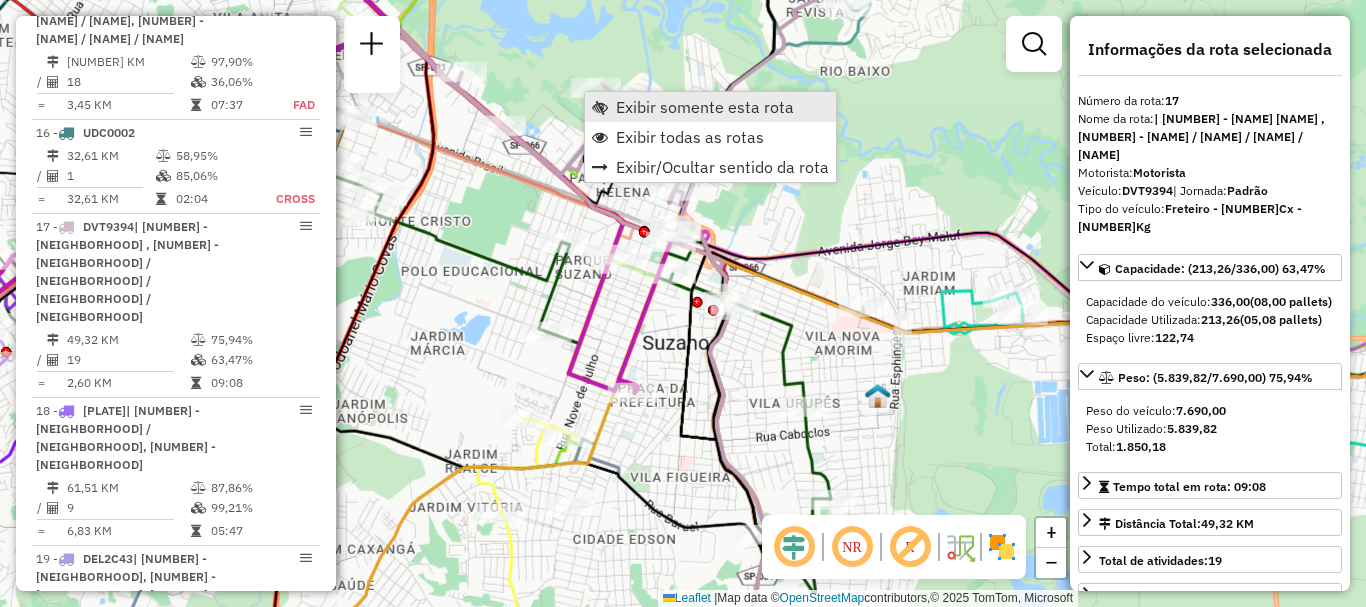click on "Exibir somente esta rota" at bounding box center (705, 107) 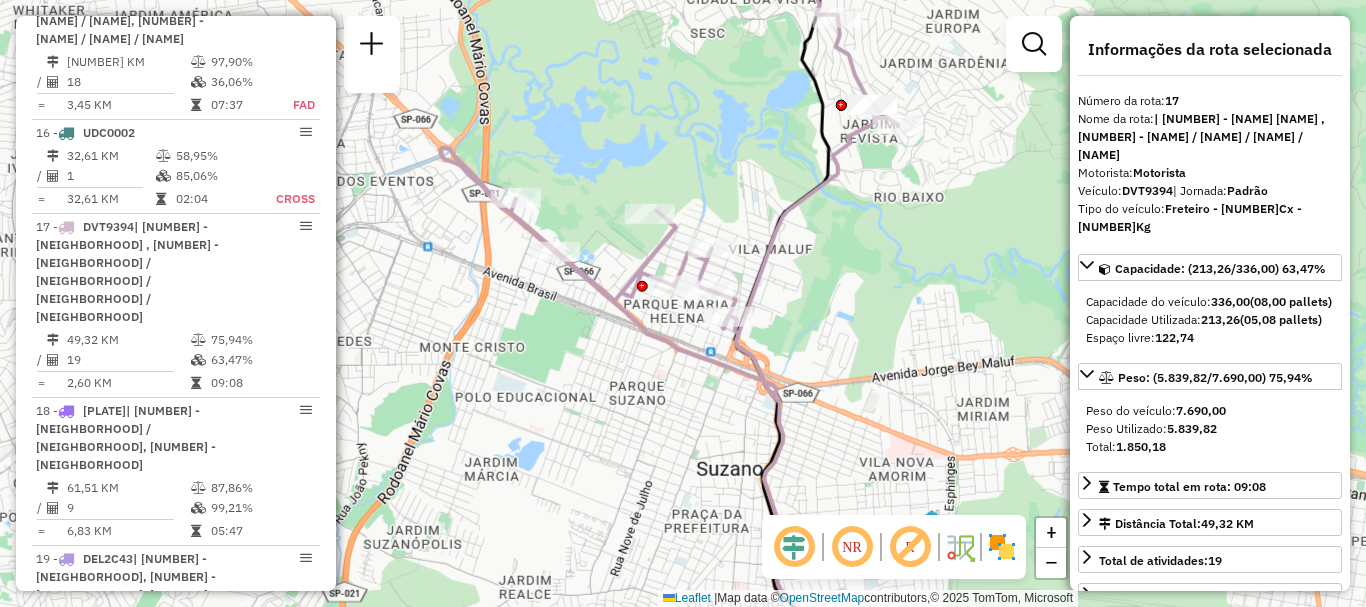 drag, startPoint x: 675, startPoint y: 247, endPoint x: 975, endPoint y: 262, distance: 300.37476 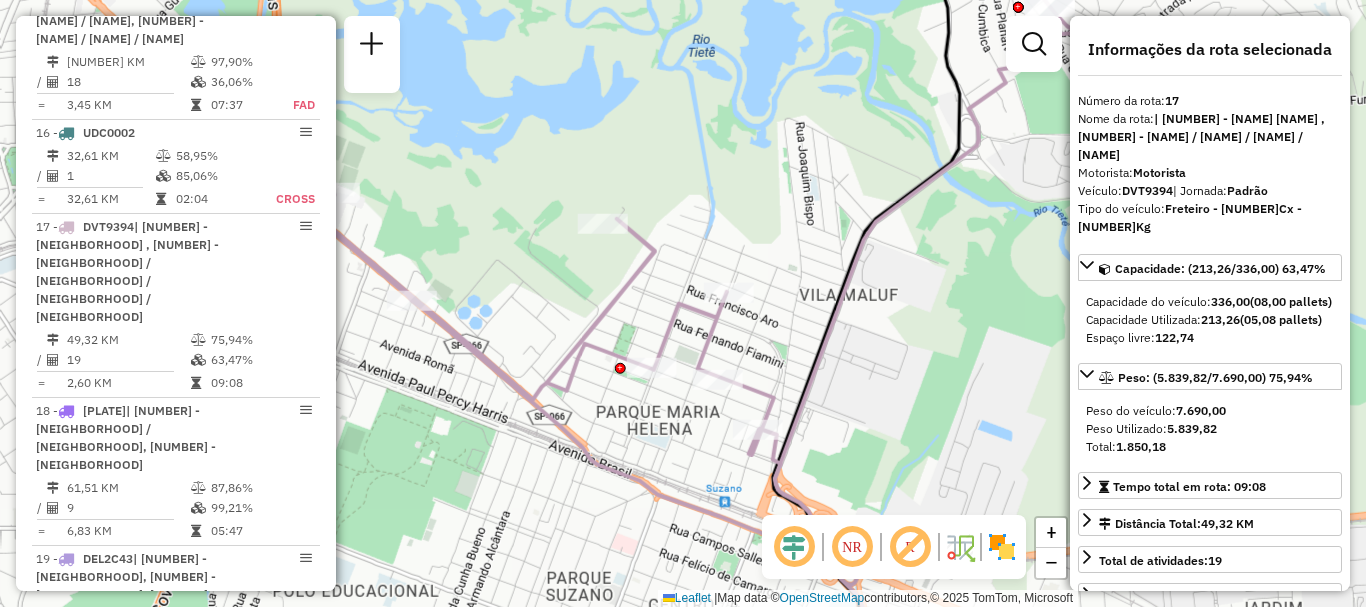 drag, startPoint x: 615, startPoint y: 252, endPoint x: 566, endPoint y: 261, distance: 49.819675 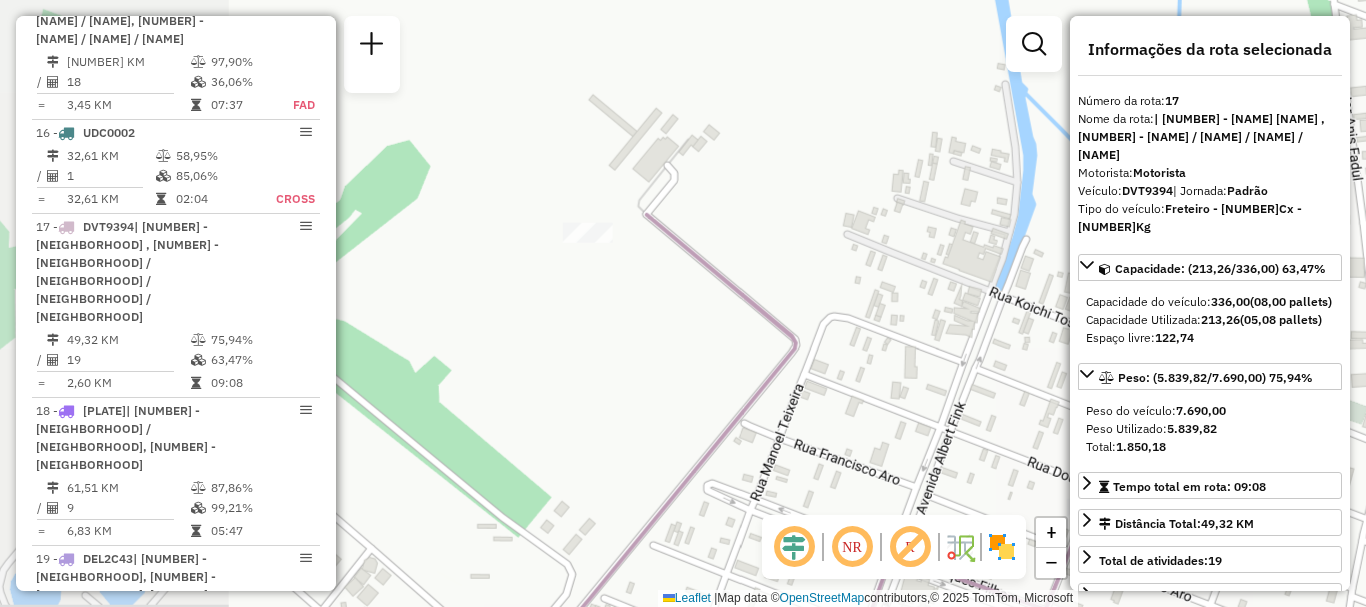 drag, startPoint x: 603, startPoint y: 209, endPoint x: 844, endPoint y: 233, distance: 242.19208 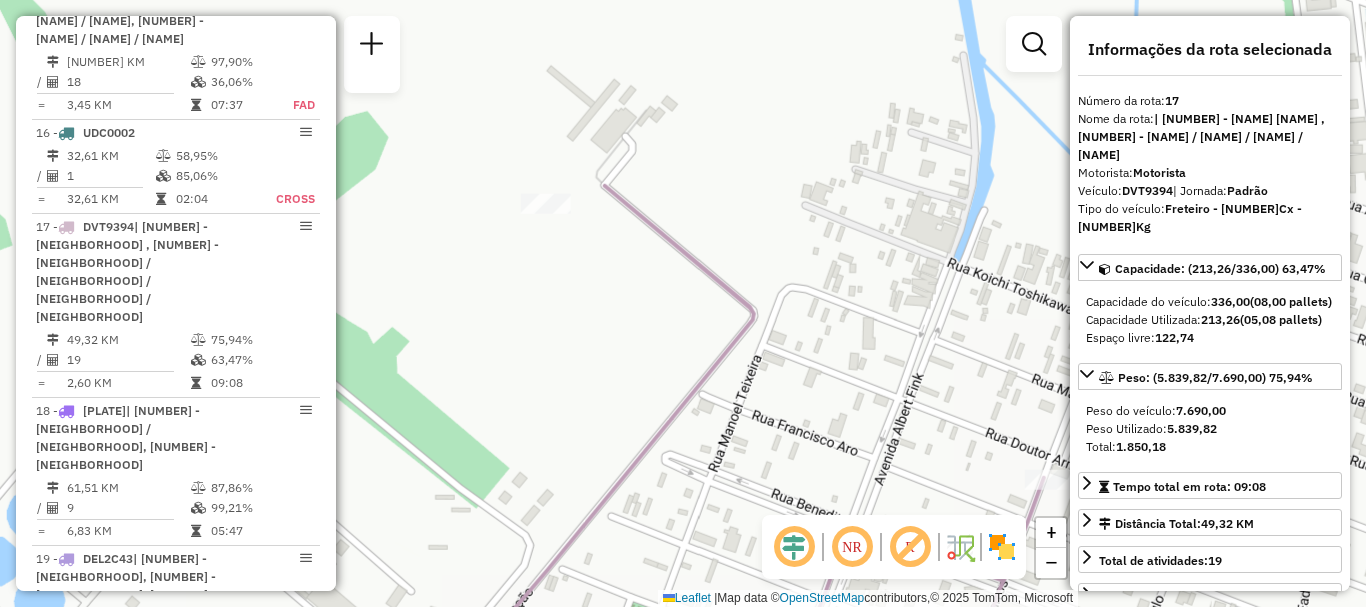 drag, startPoint x: 802, startPoint y: 176, endPoint x: 784, endPoint y: 163, distance: 22.203604 